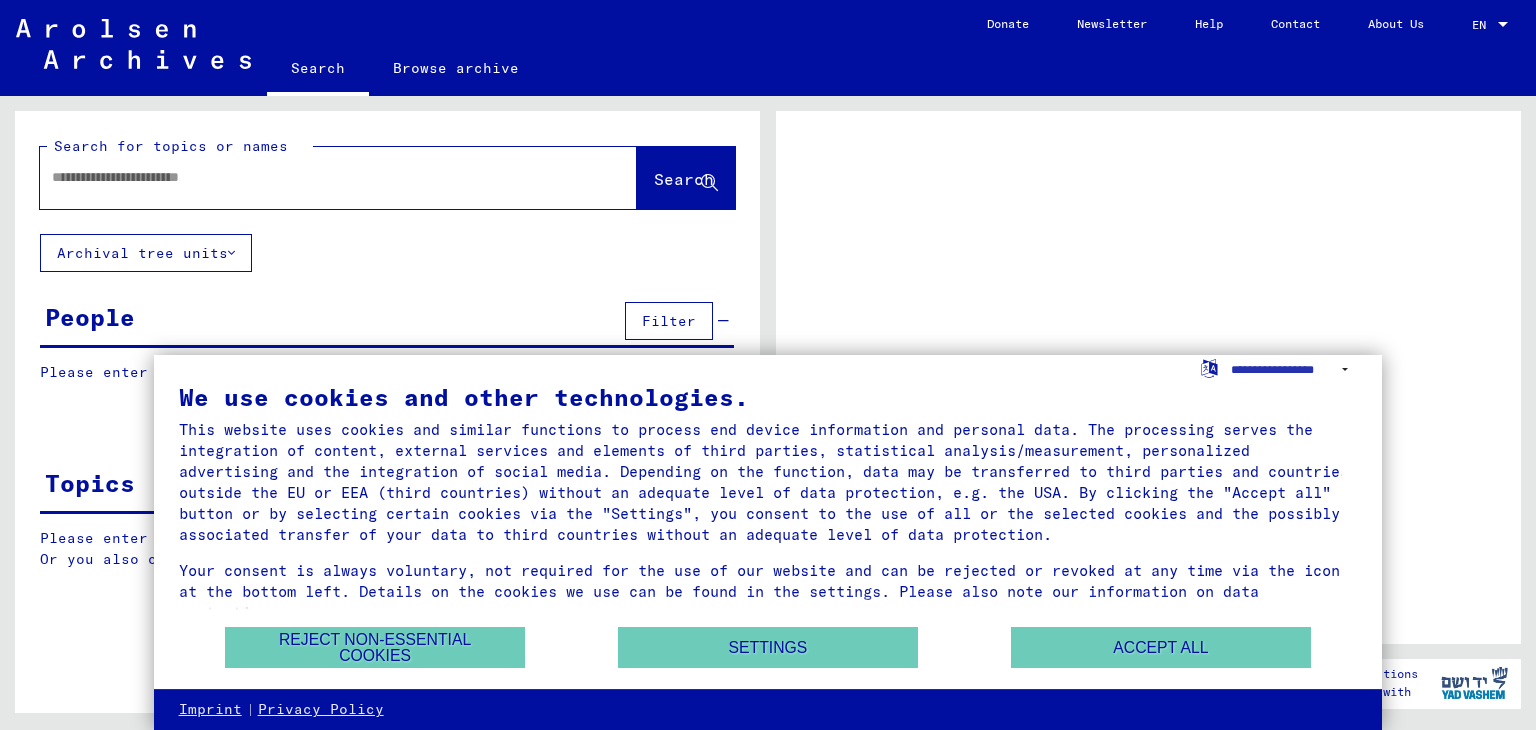 scroll, scrollTop: 0, scrollLeft: 0, axis: both 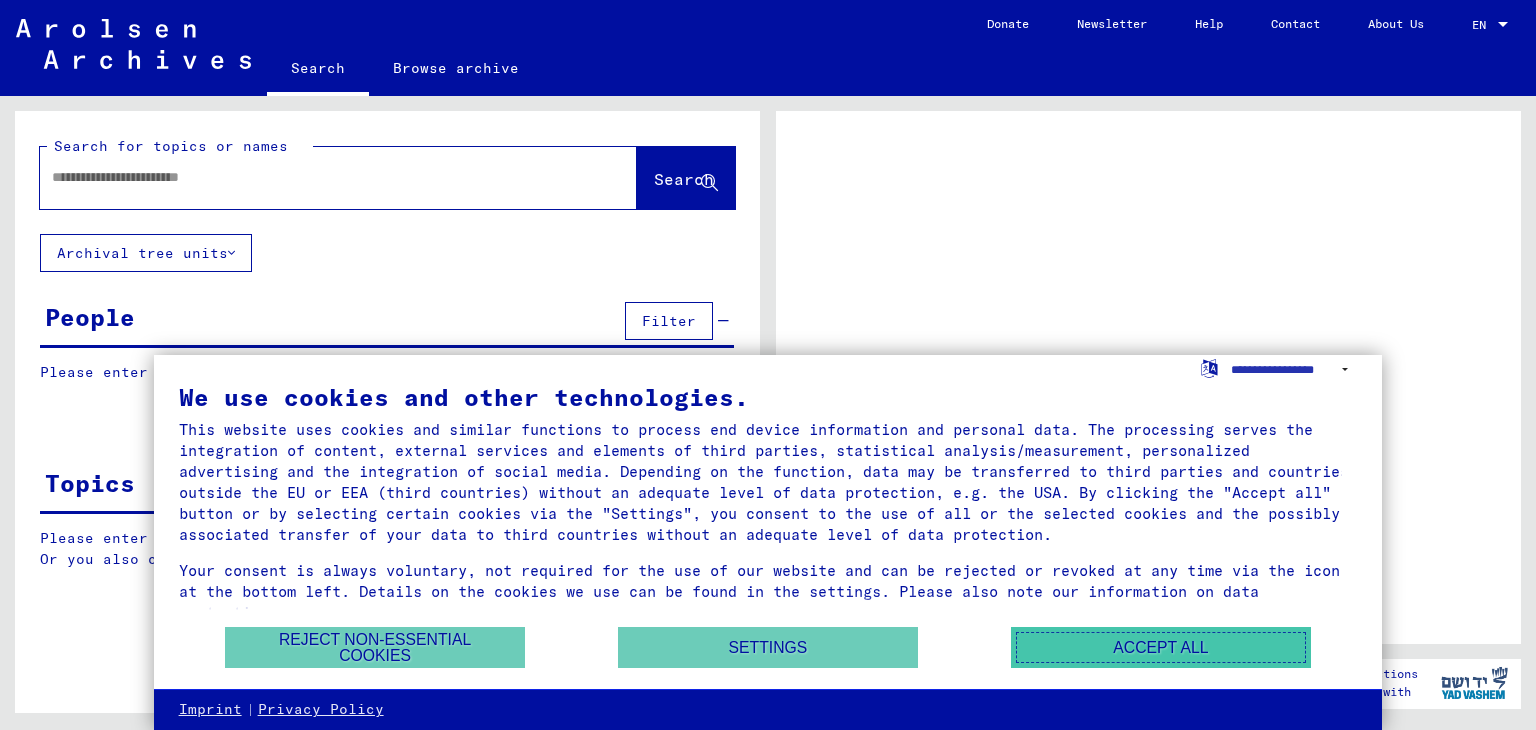 click on "Accept all" at bounding box center (1161, 647) 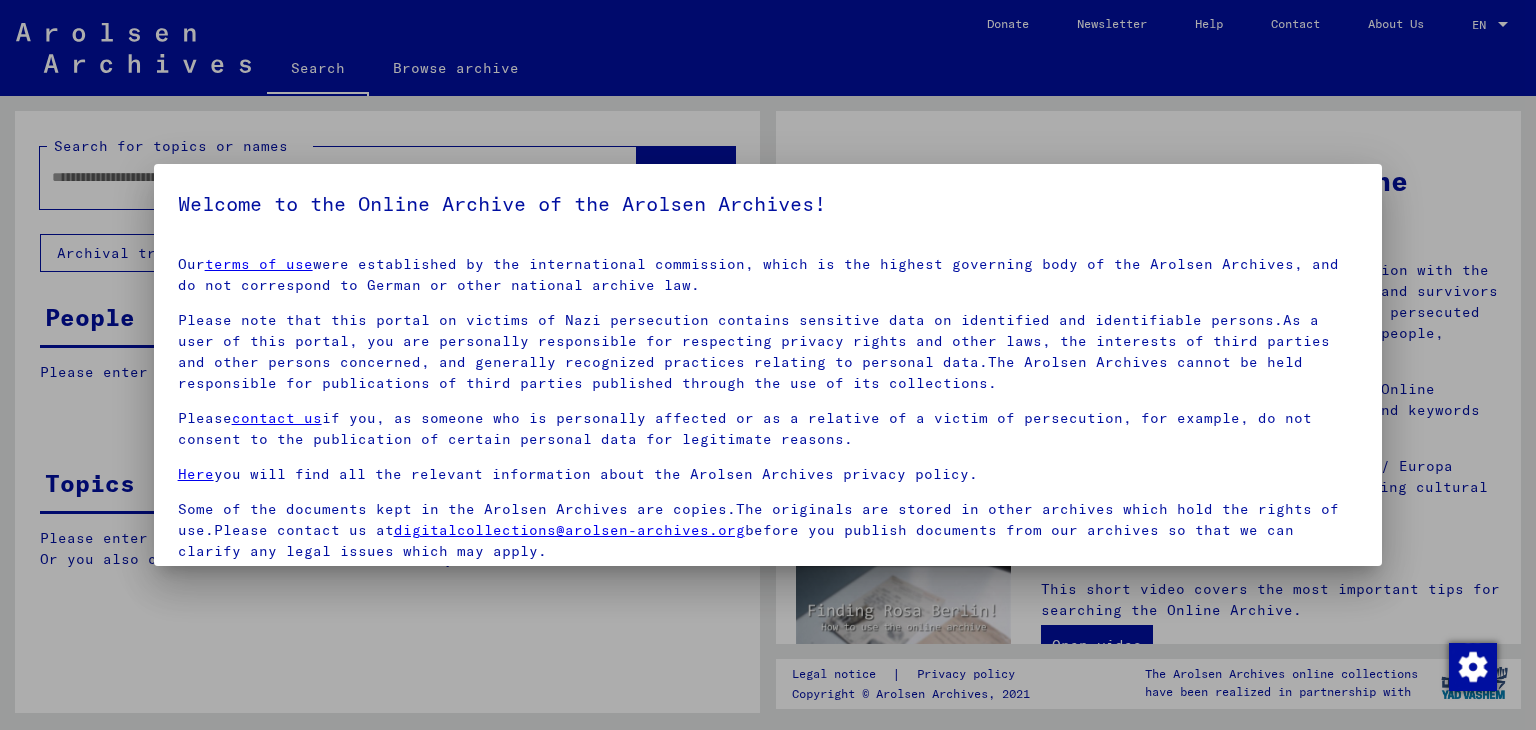 scroll, scrollTop: 154, scrollLeft: 0, axis: vertical 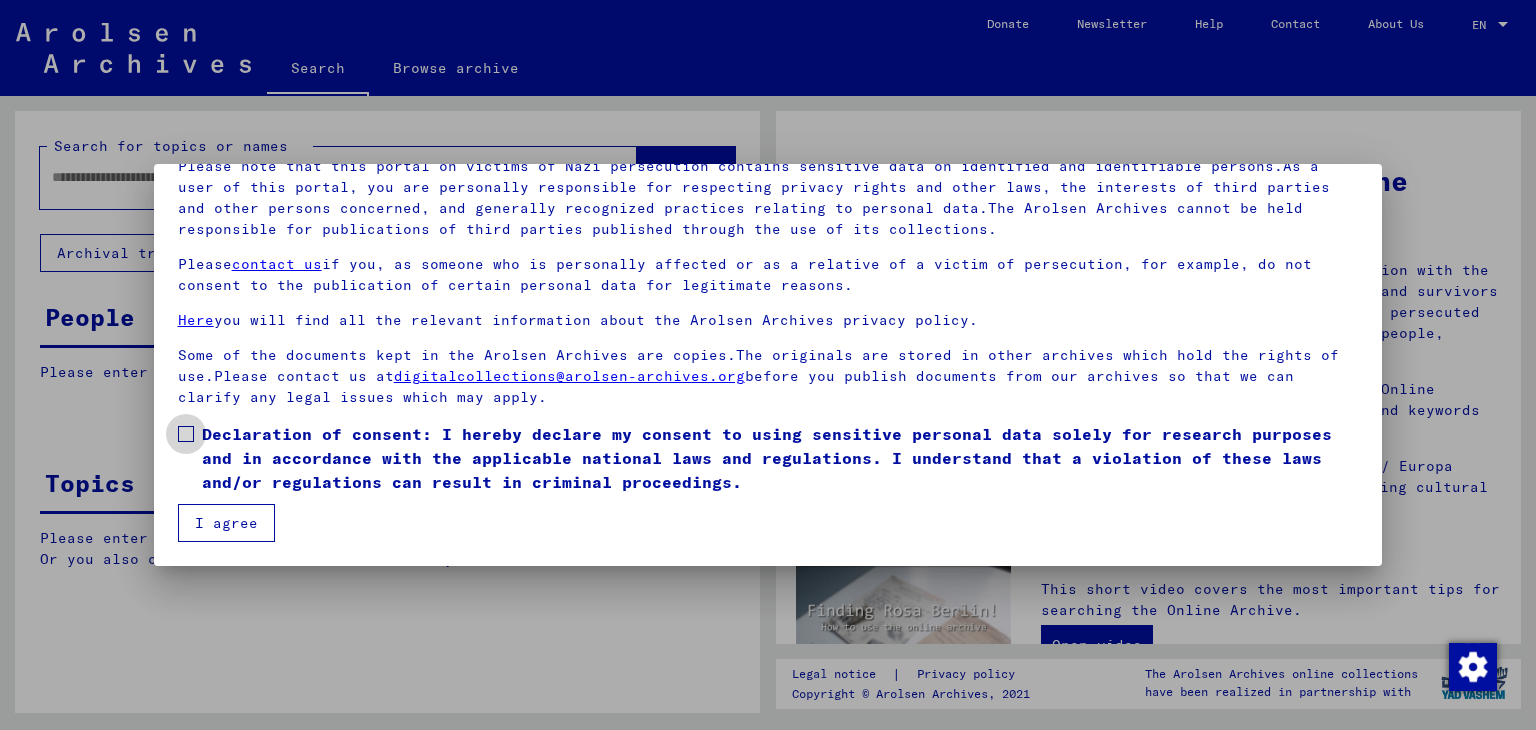 click at bounding box center (186, 434) 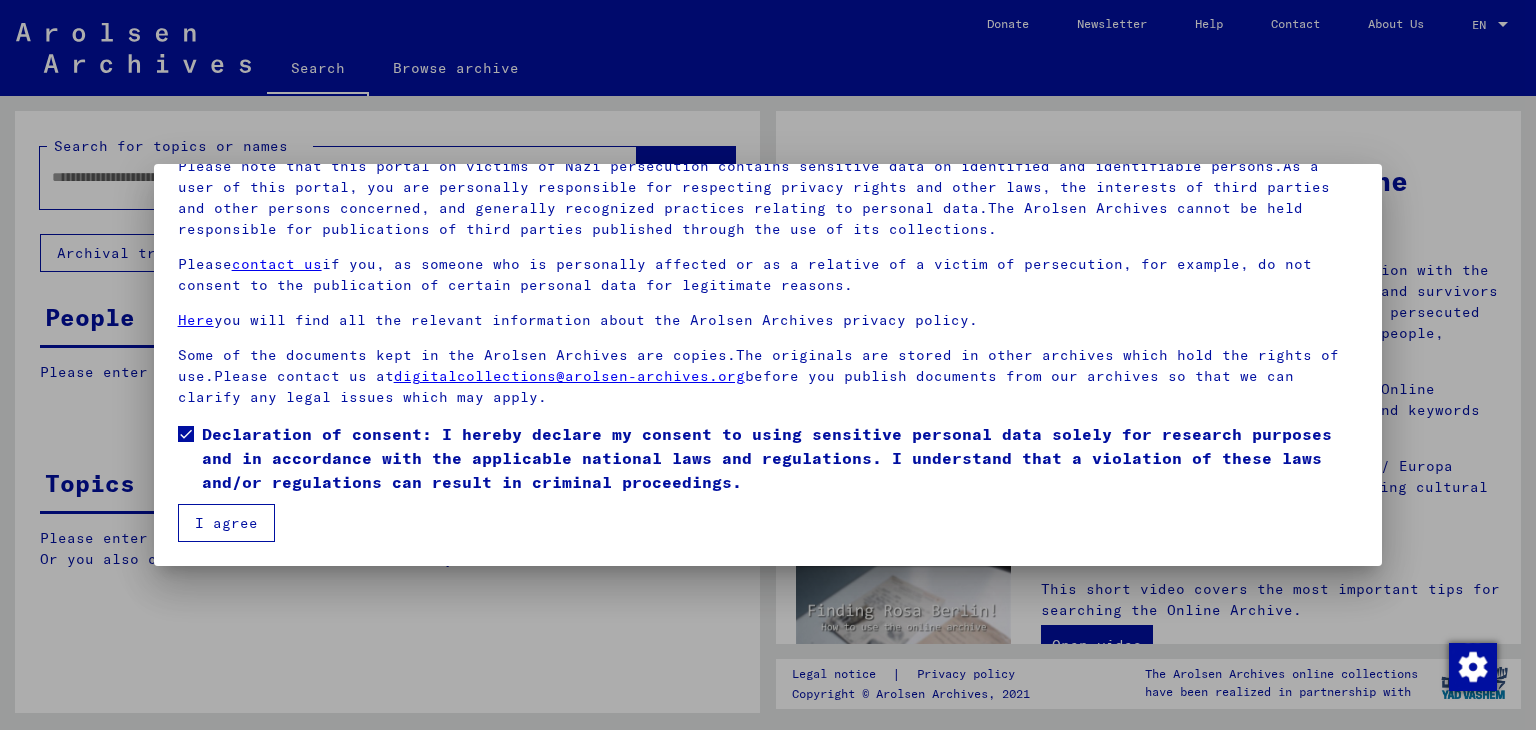 click on "I agree" at bounding box center [226, 523] 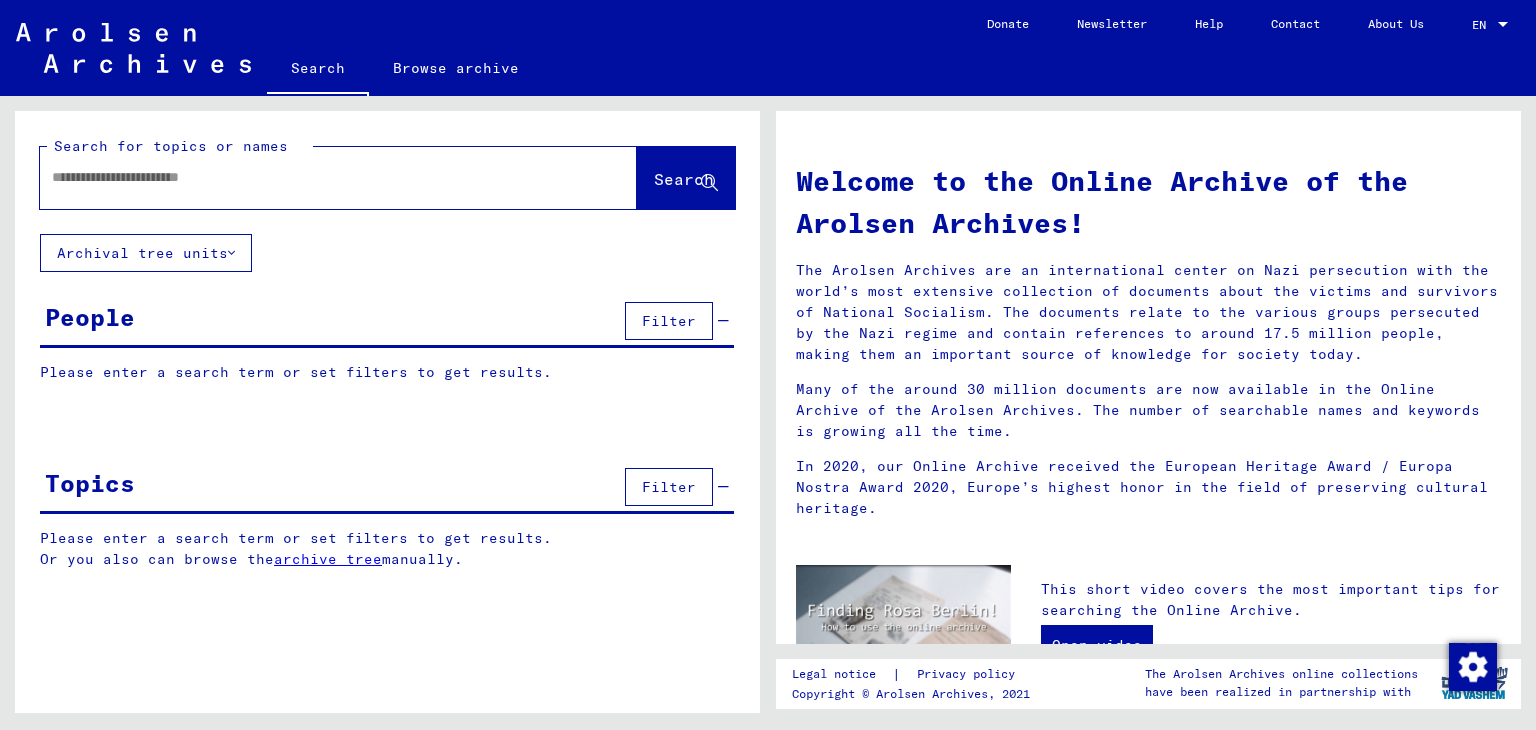 click at bounding box center [314, 177] 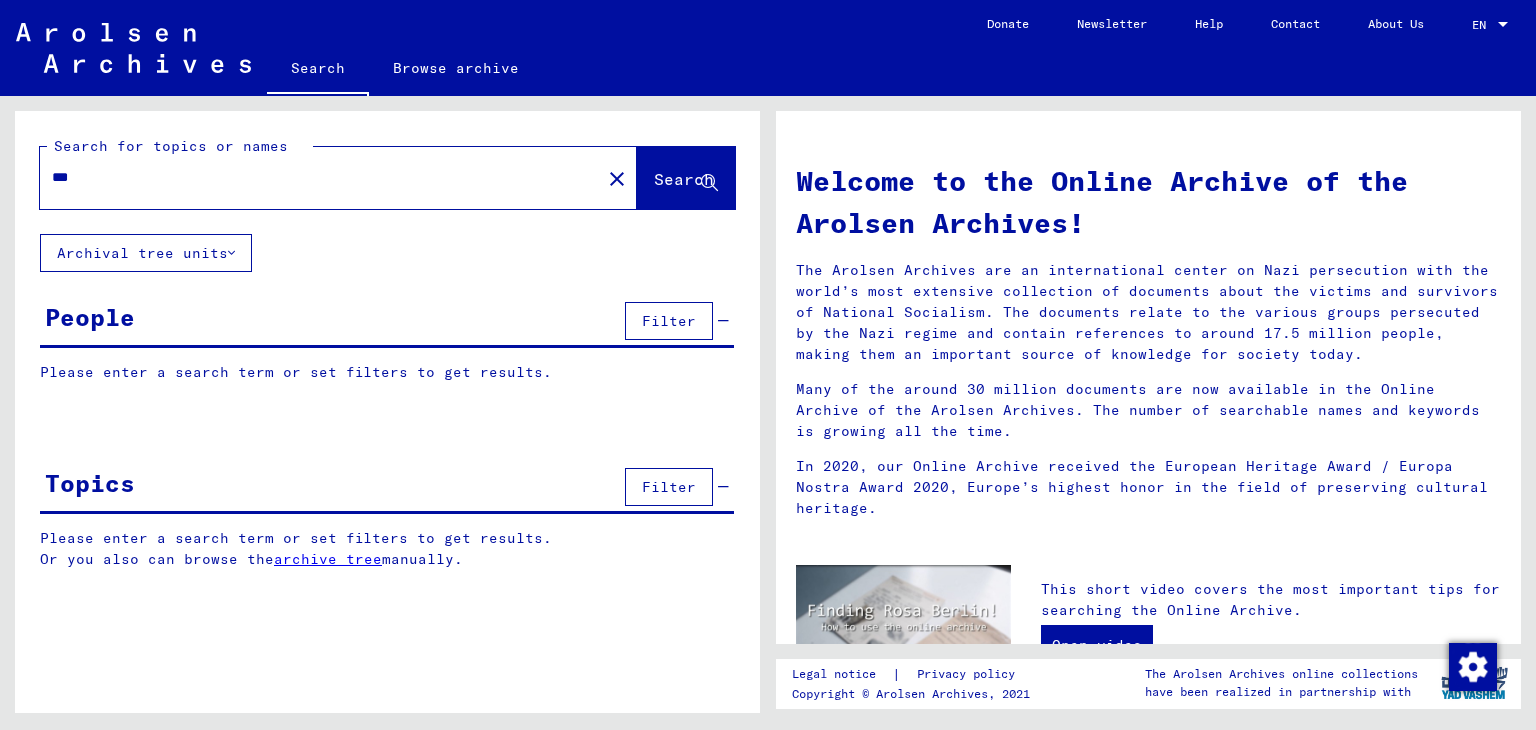 type on "***" 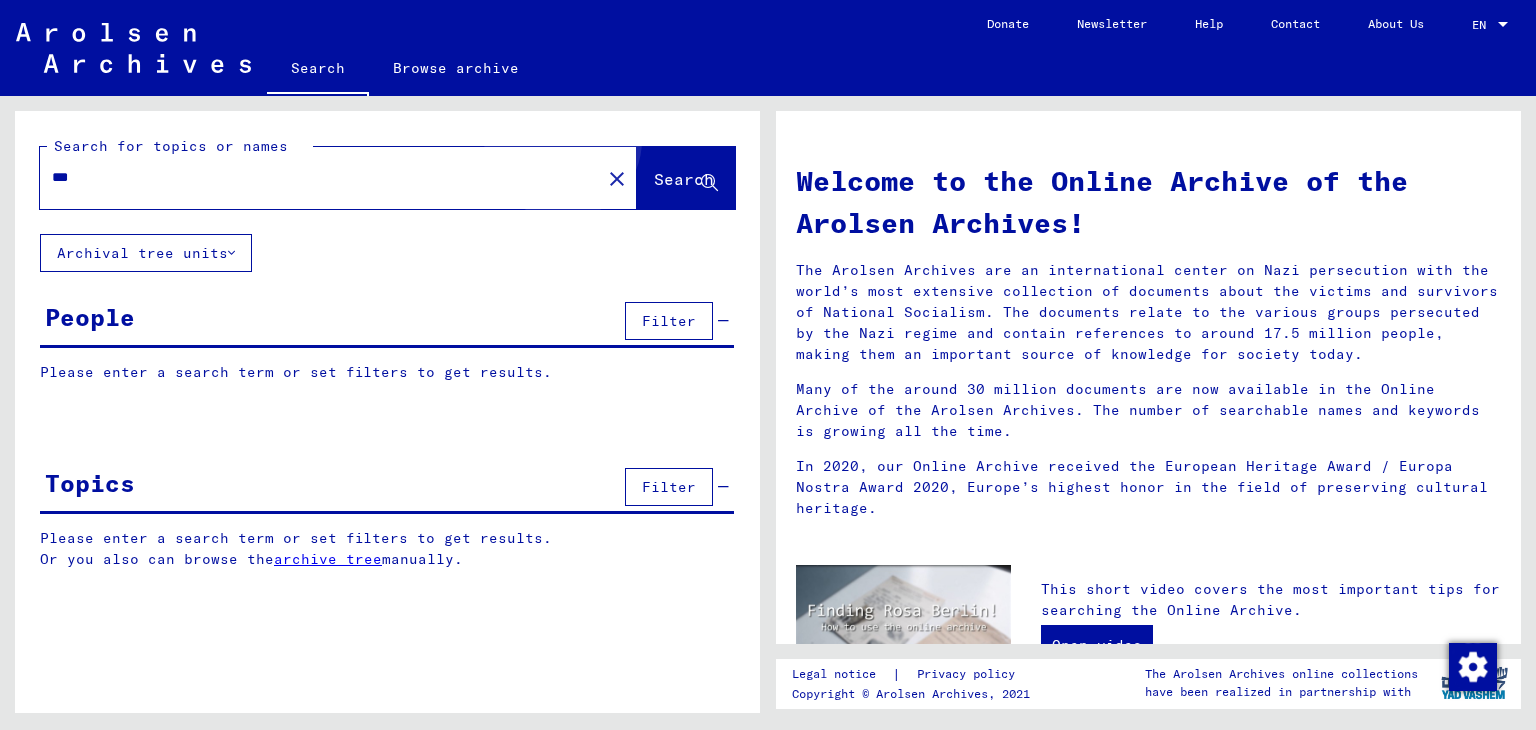 click on "Search" 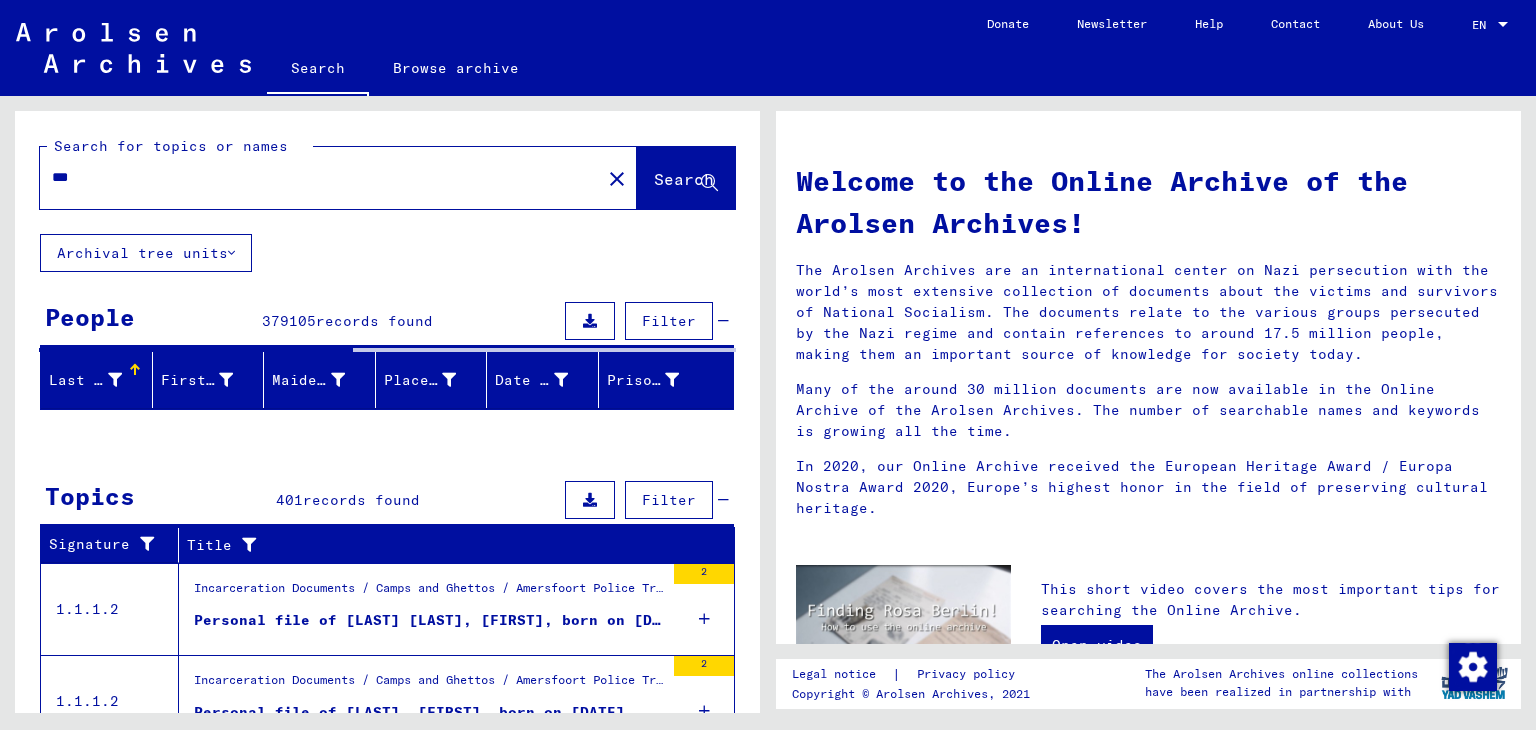 type 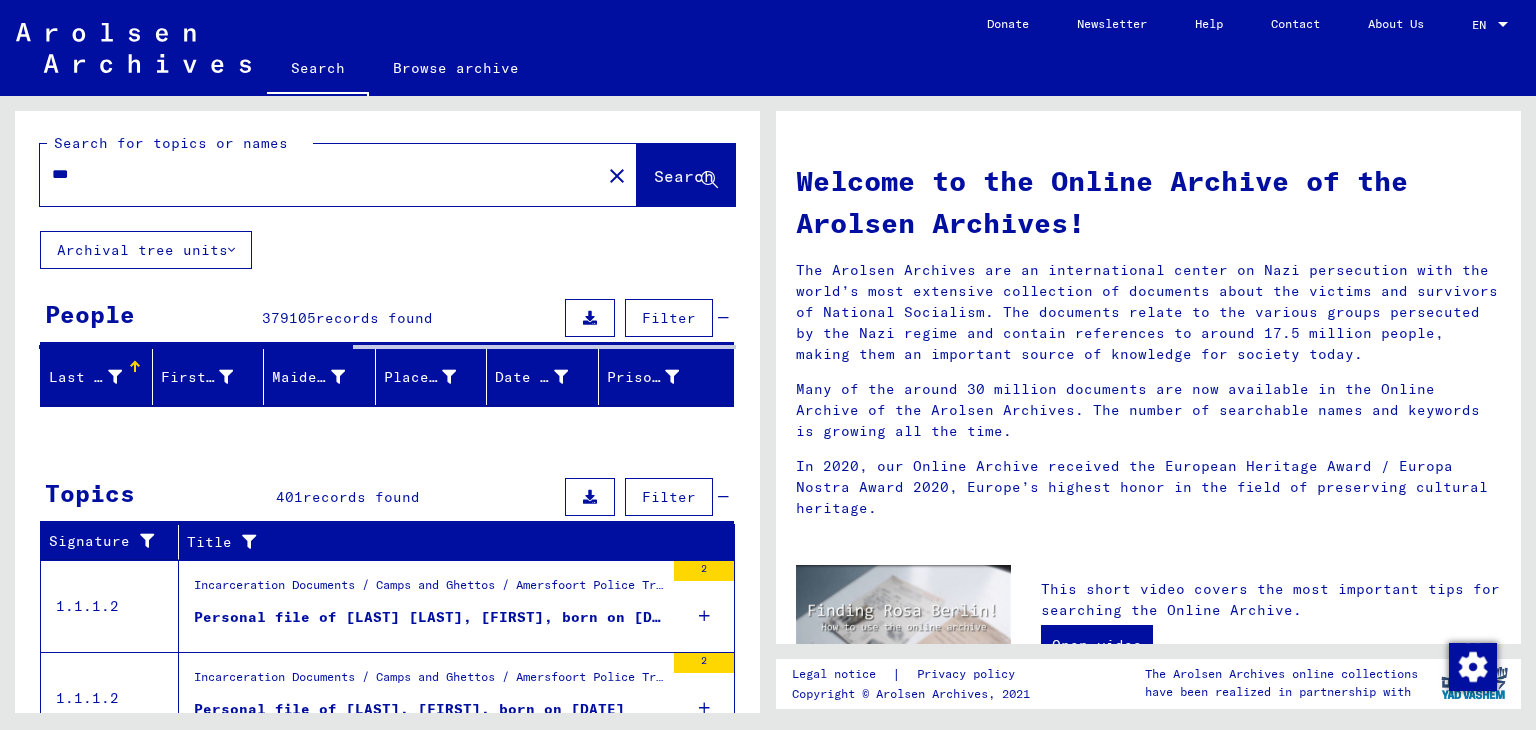 scroll, scrollTop: 0, scrollLeft: 0, axis: both 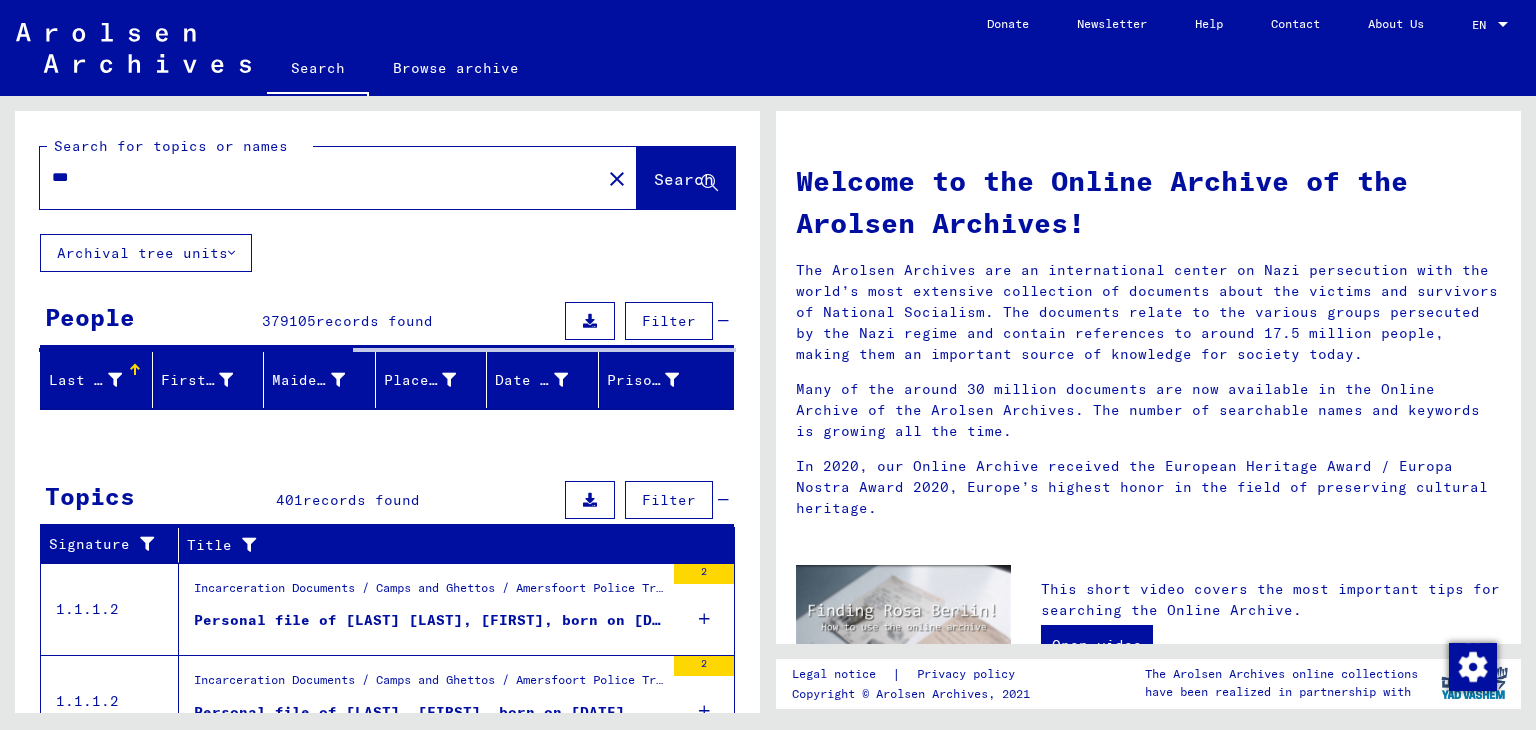 click on "***" at bounding box center (314, 177) 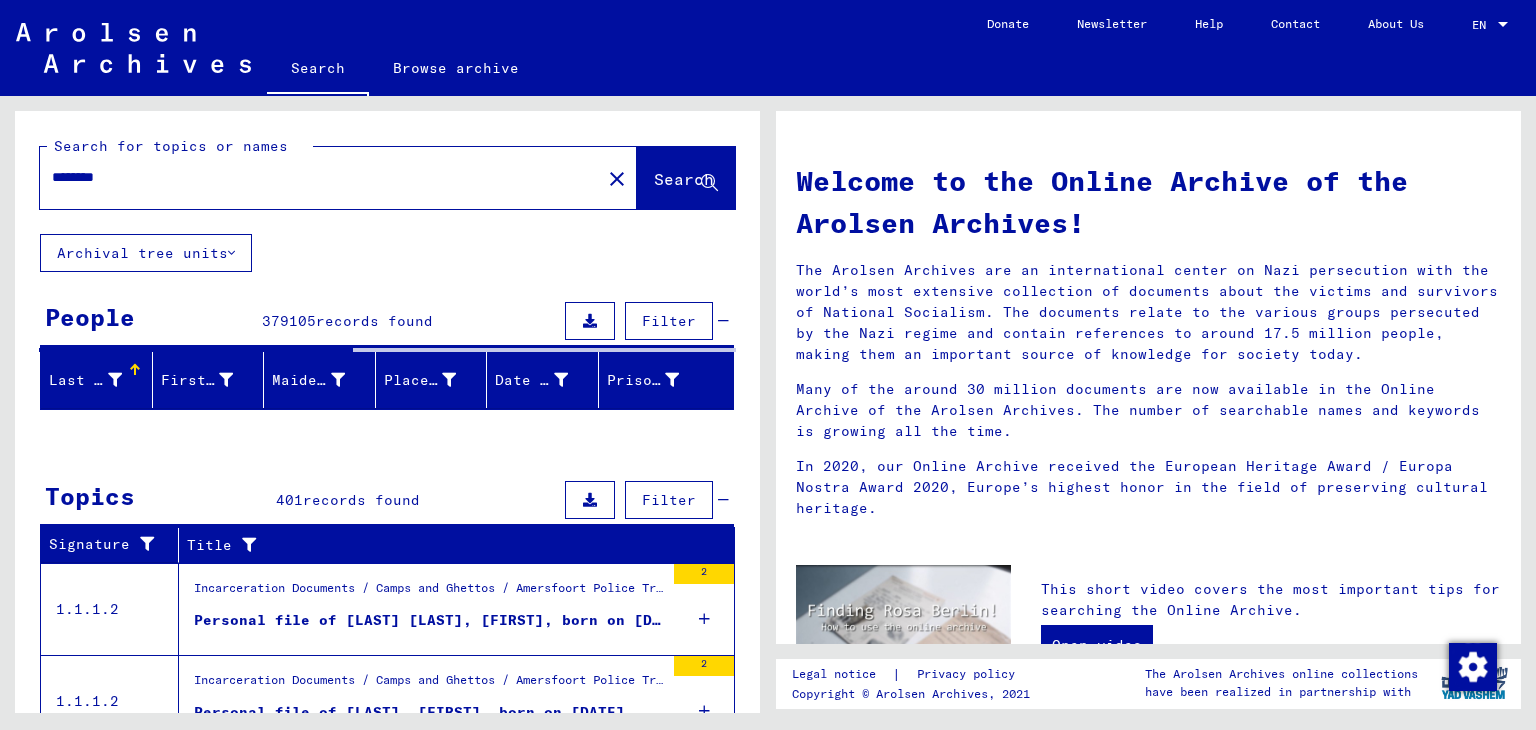 type on "********" 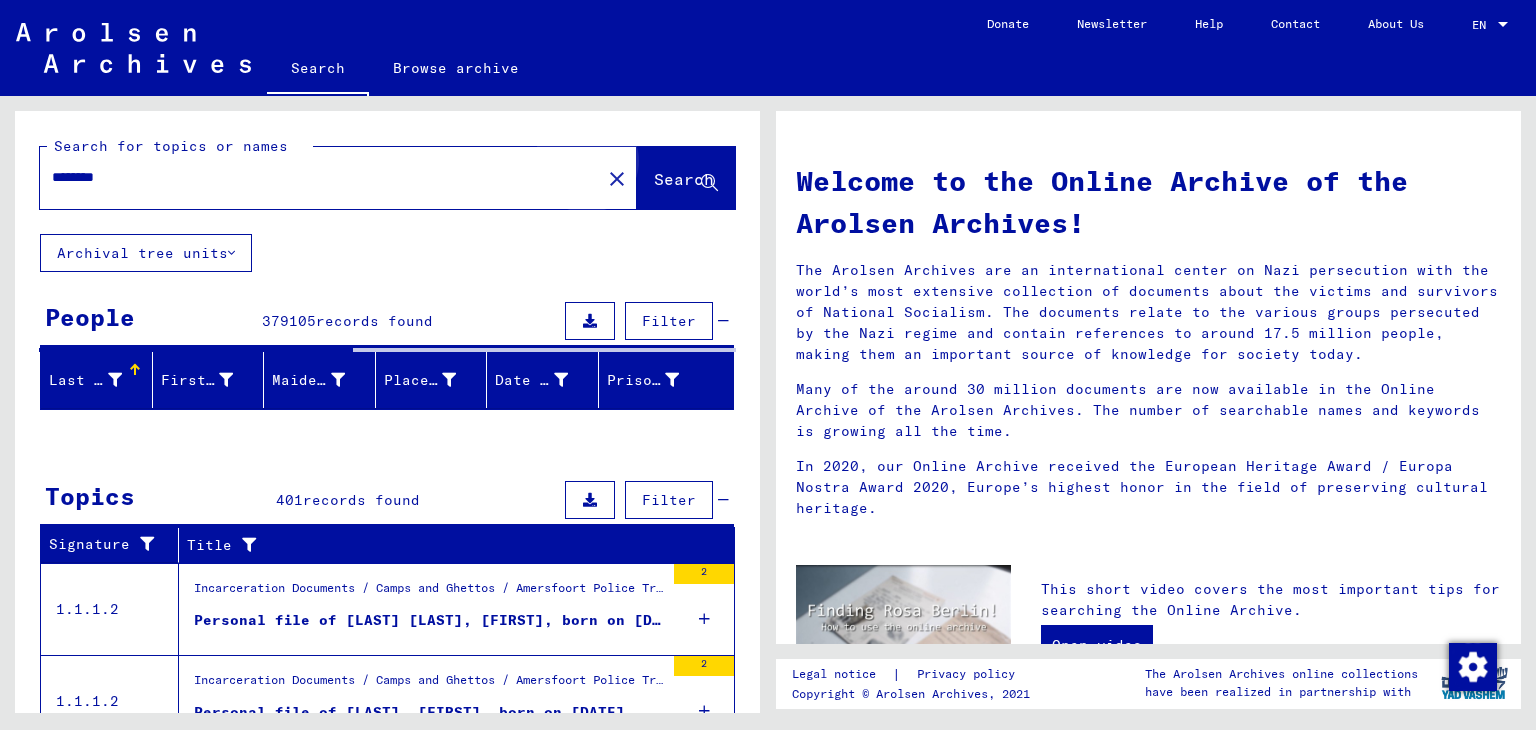 click on "Search" 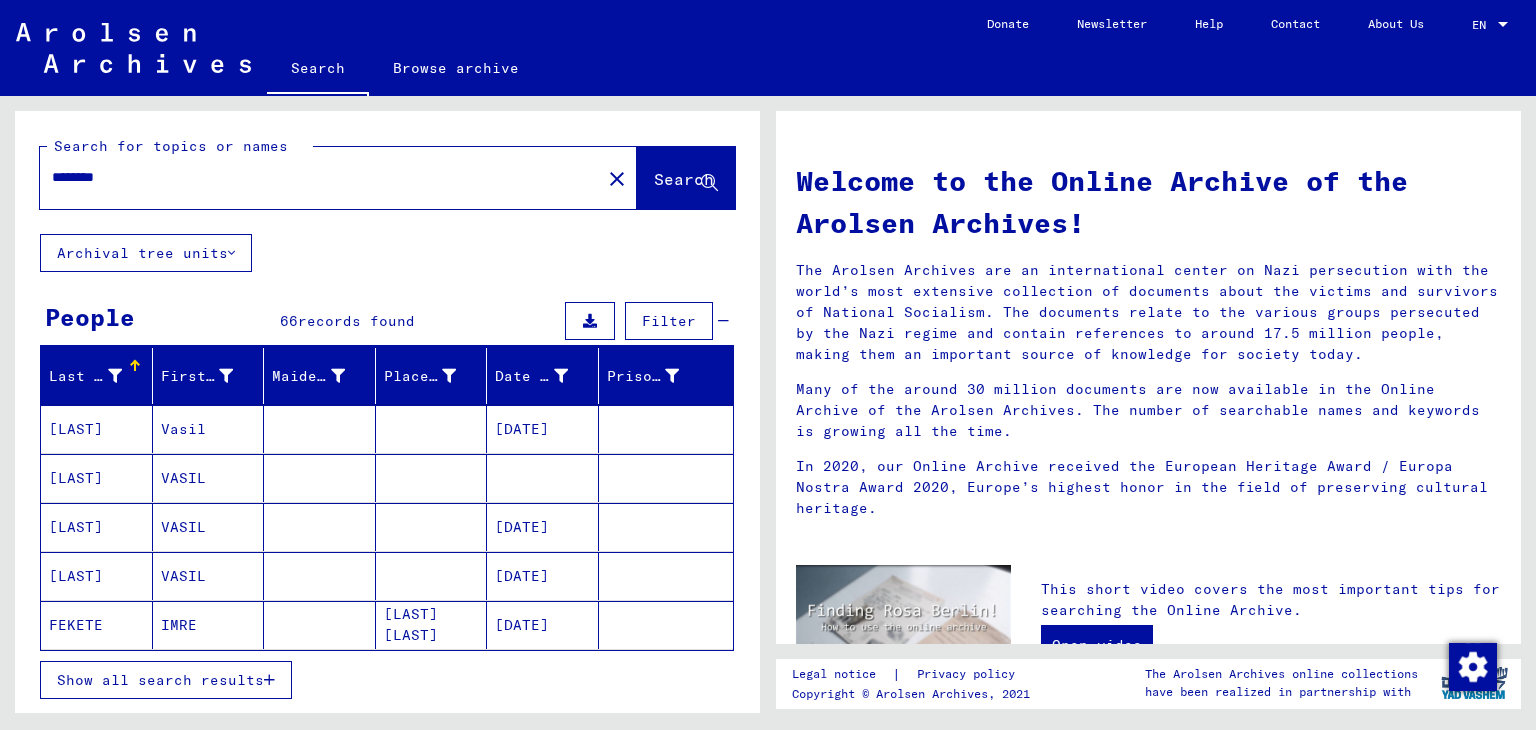 click on "Last Name" at bounding box center (85, 376) 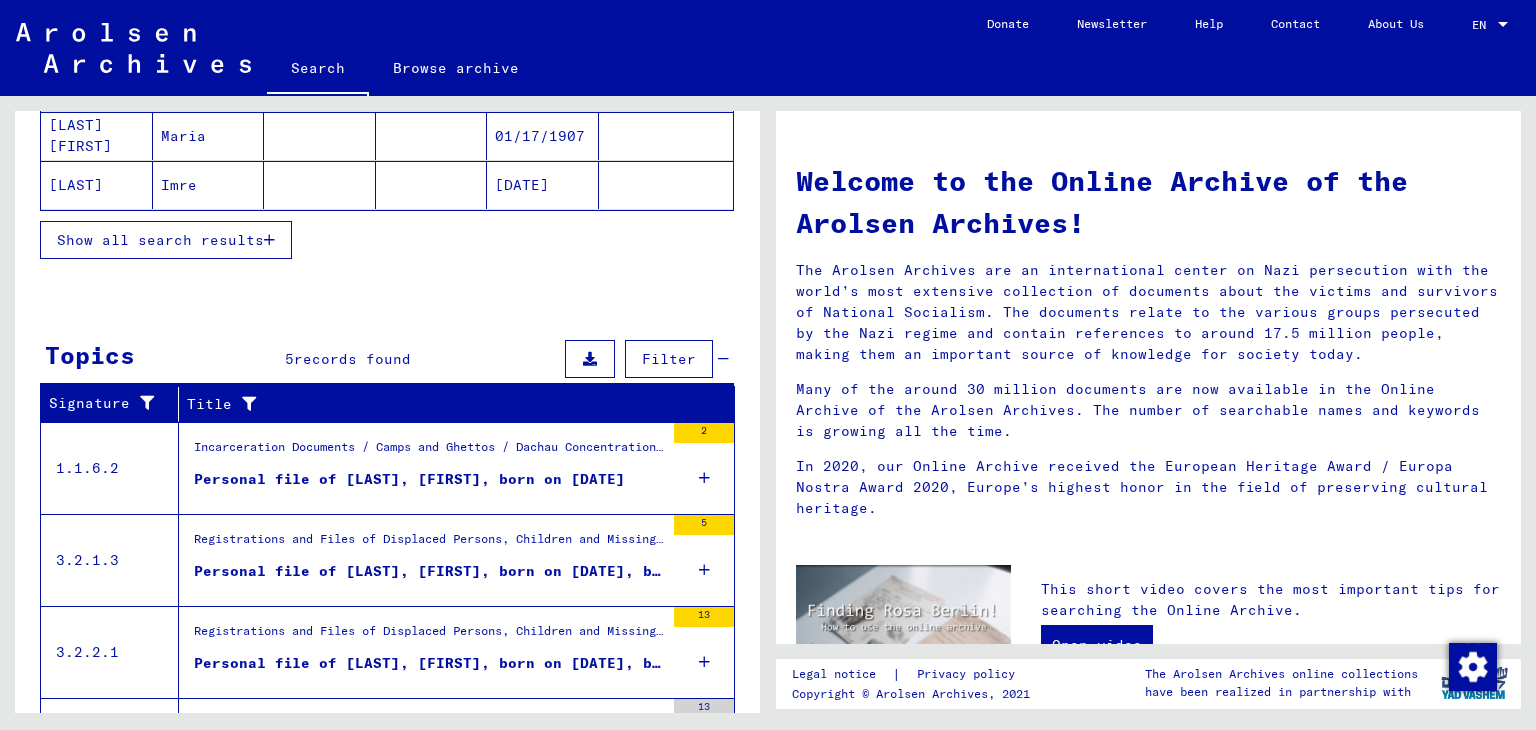 scroll, scrollTop: 480, scrollLeft: 0, axis: vertical 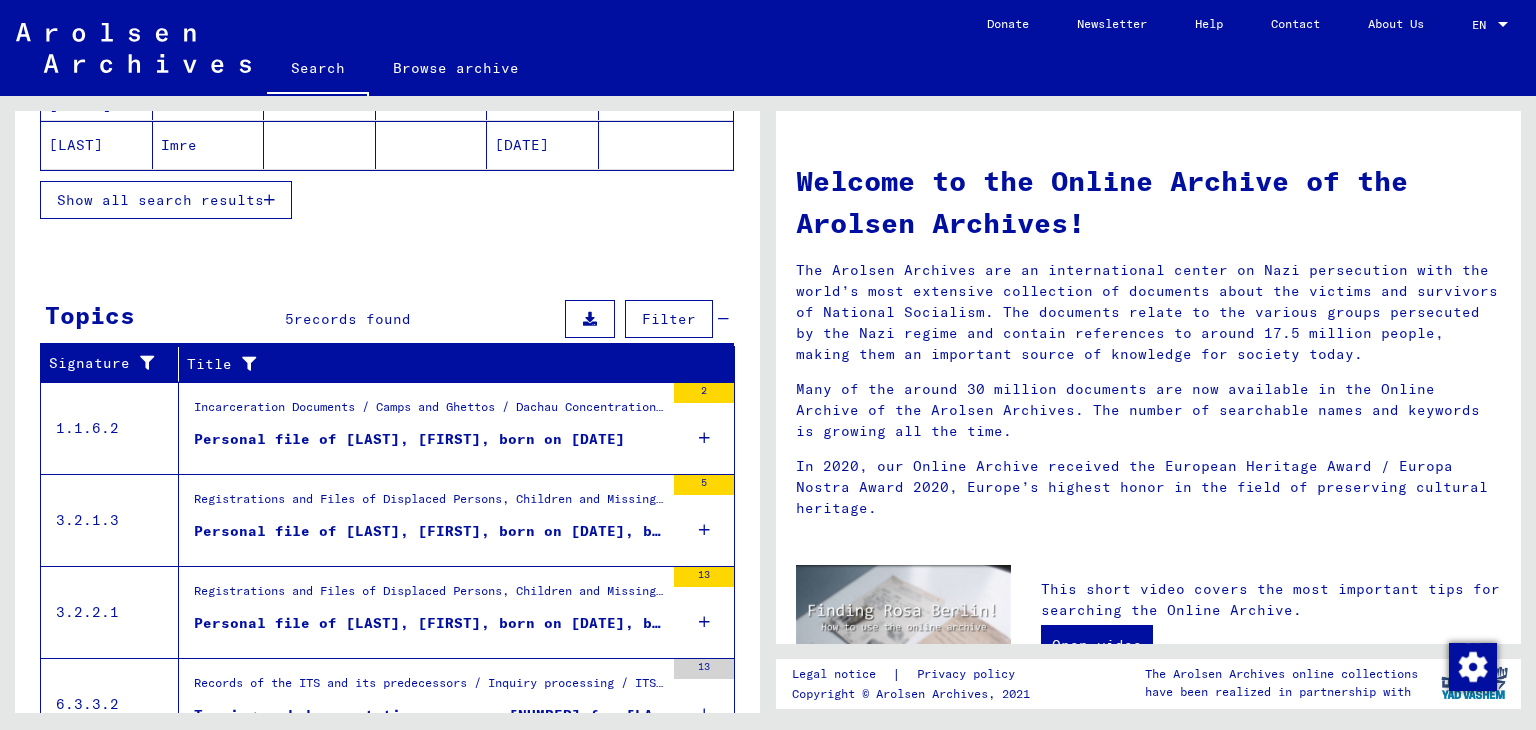 click on "Incarceration Documents / Camps and Ghettos / Dachau Concentration Camp / Individual Documents Dachau / Personal Files - Concentration Camp Dachau / Files with names from VANMOL" at bounding box center (429, 412) 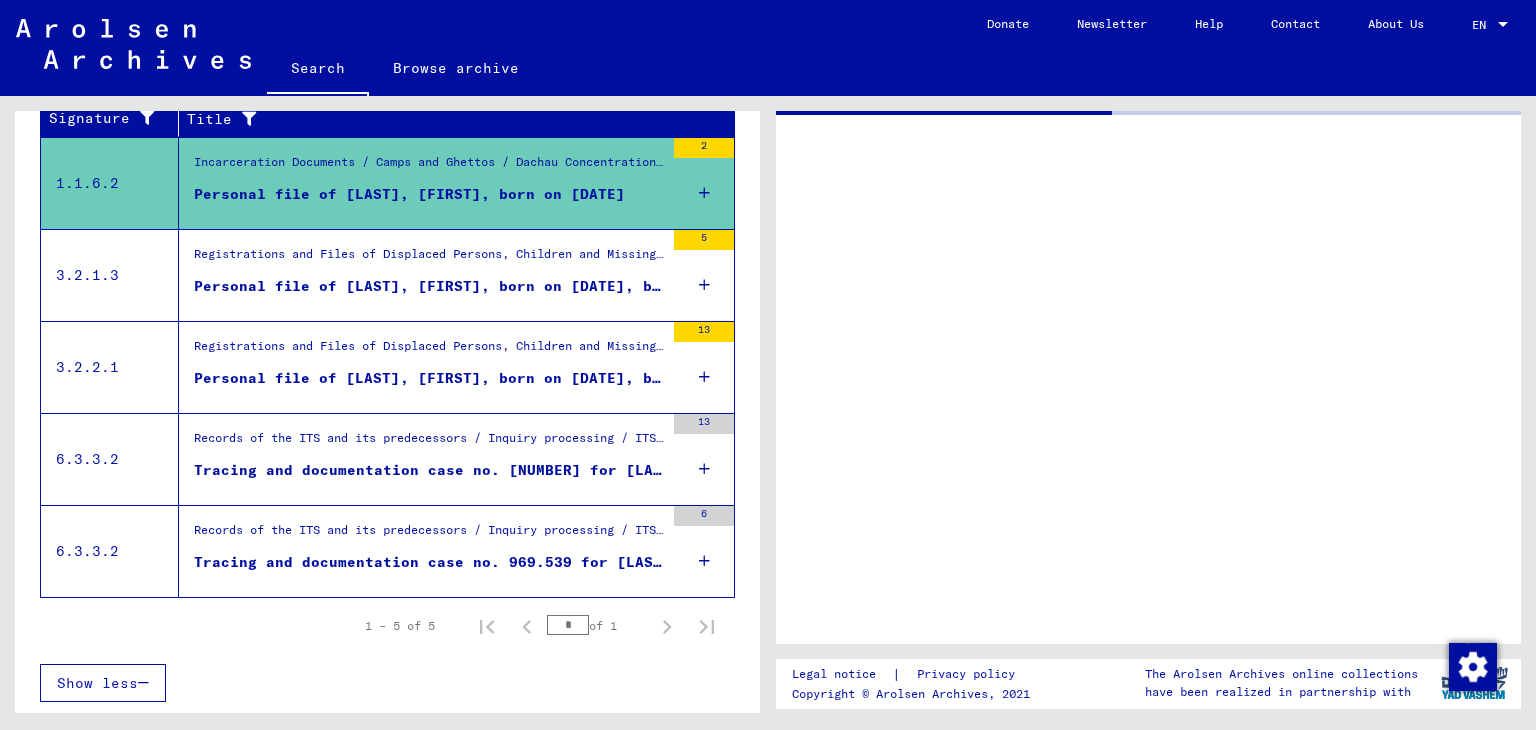 scroll, scrollTop: 359, scrollLeft: 0, axis: vertical 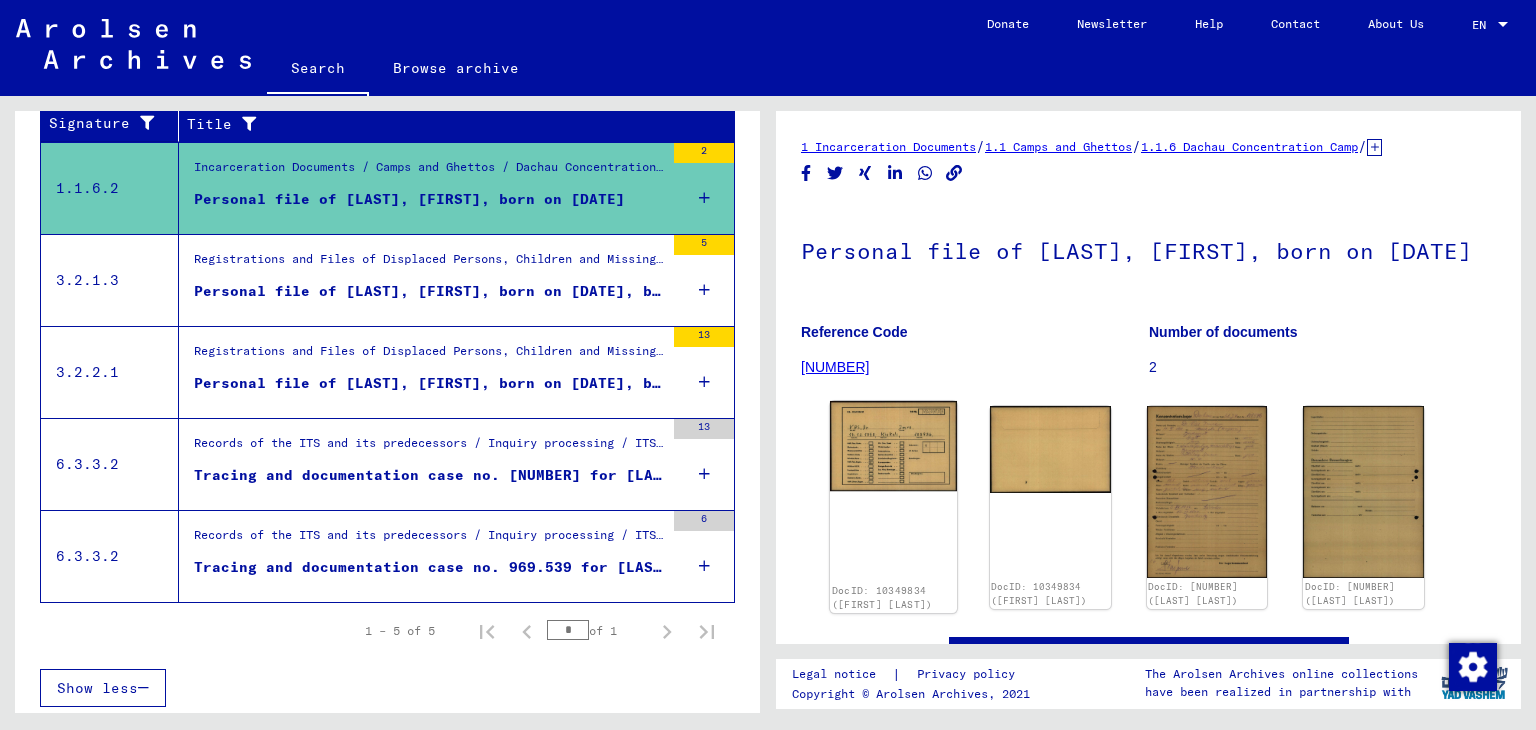 click 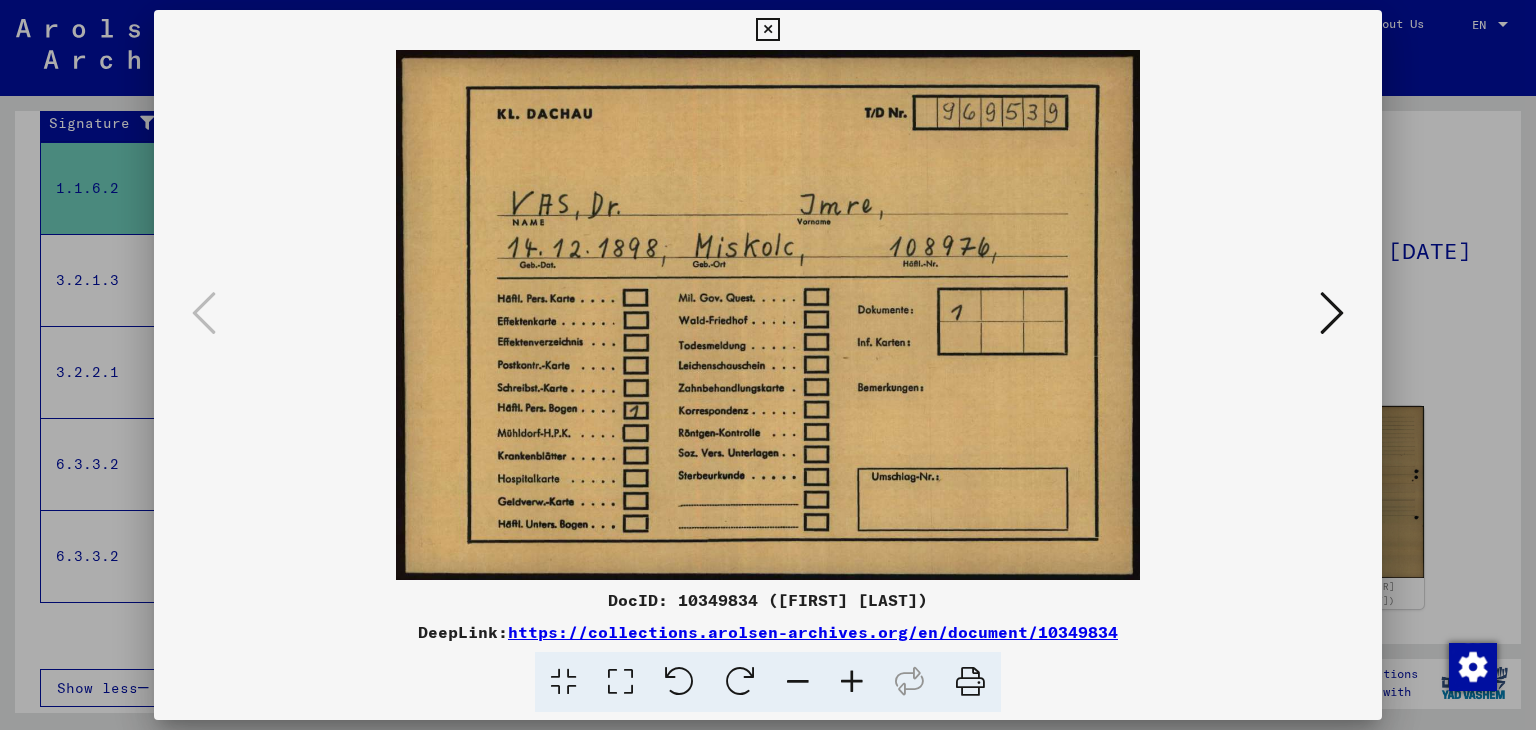 type 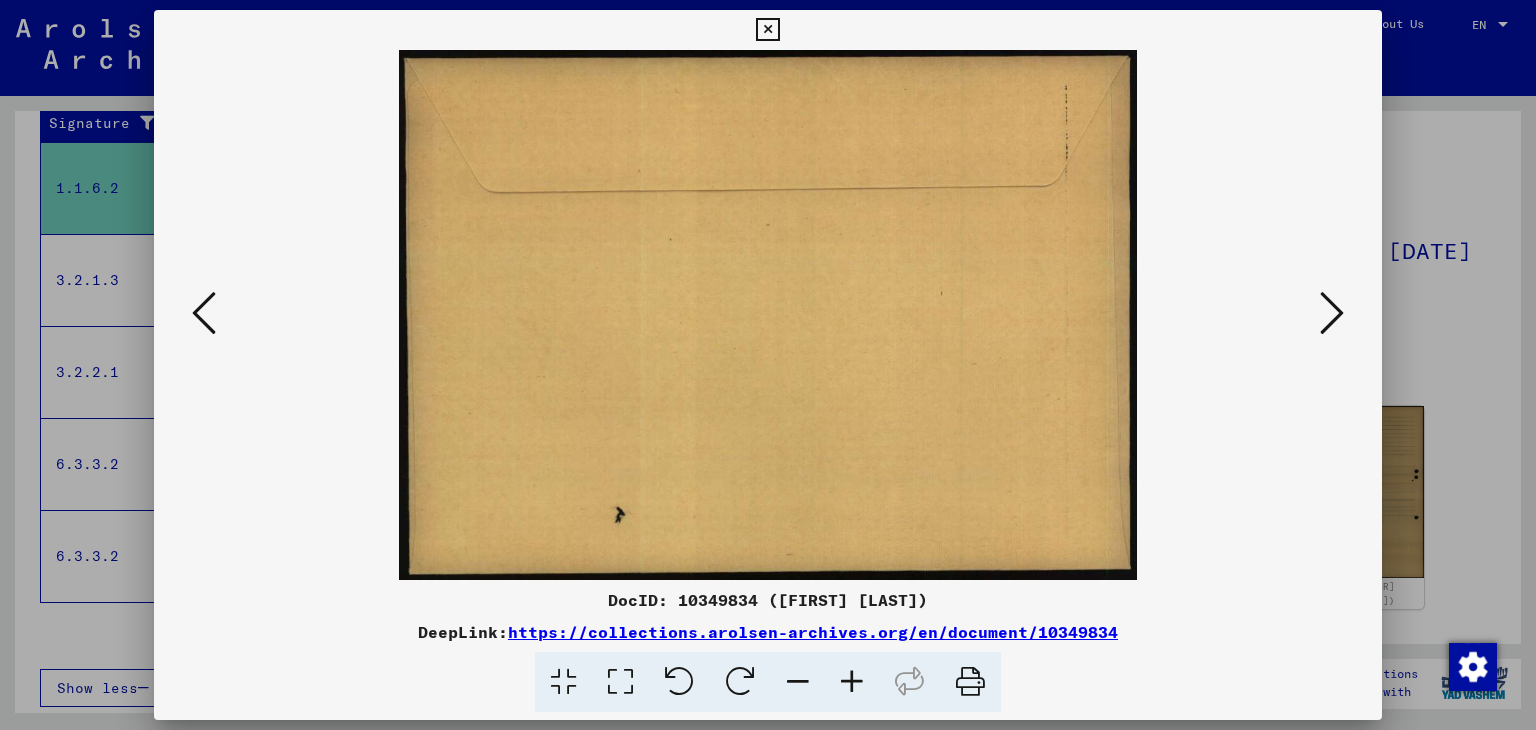 click at bounding box center (1332, 313) 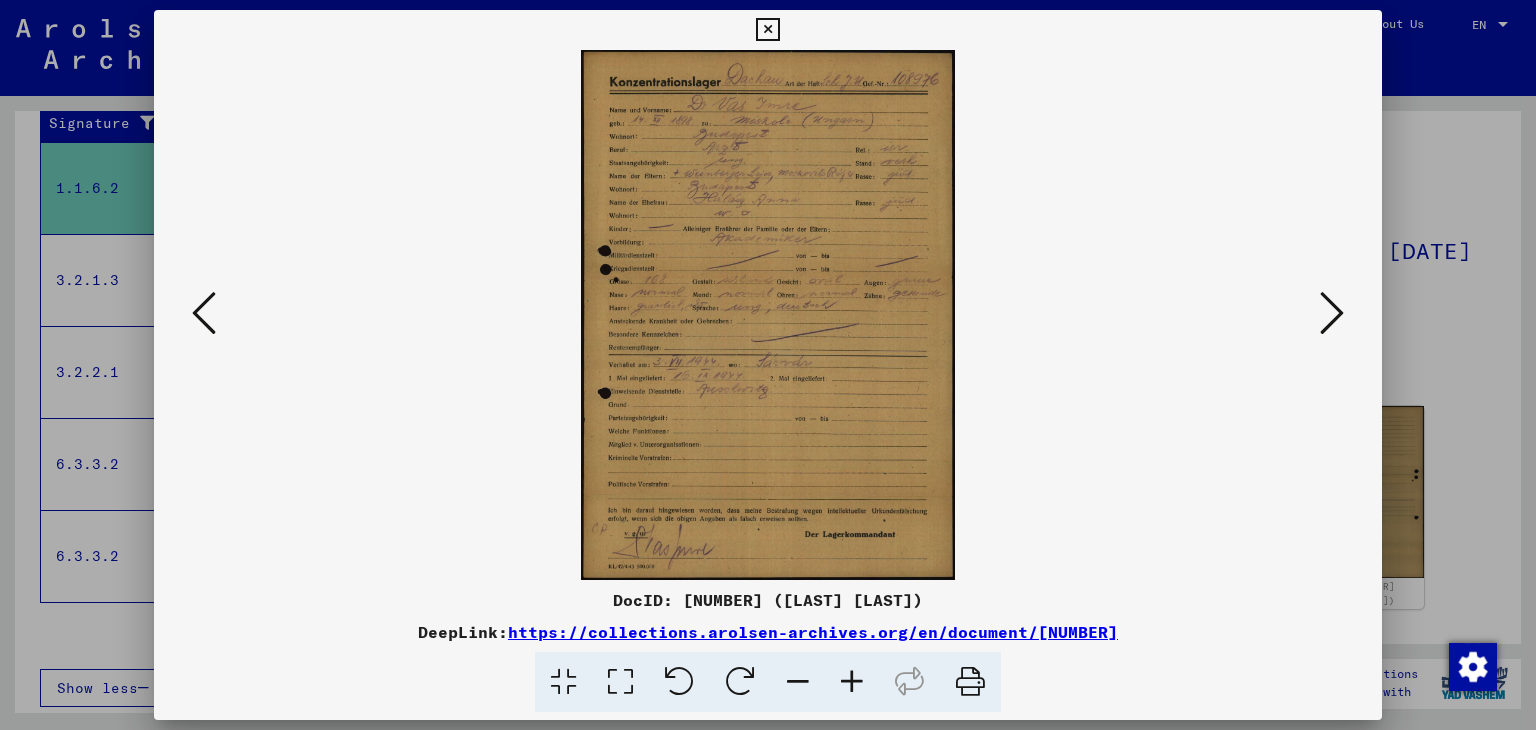 click at bounding box center [768, 315] 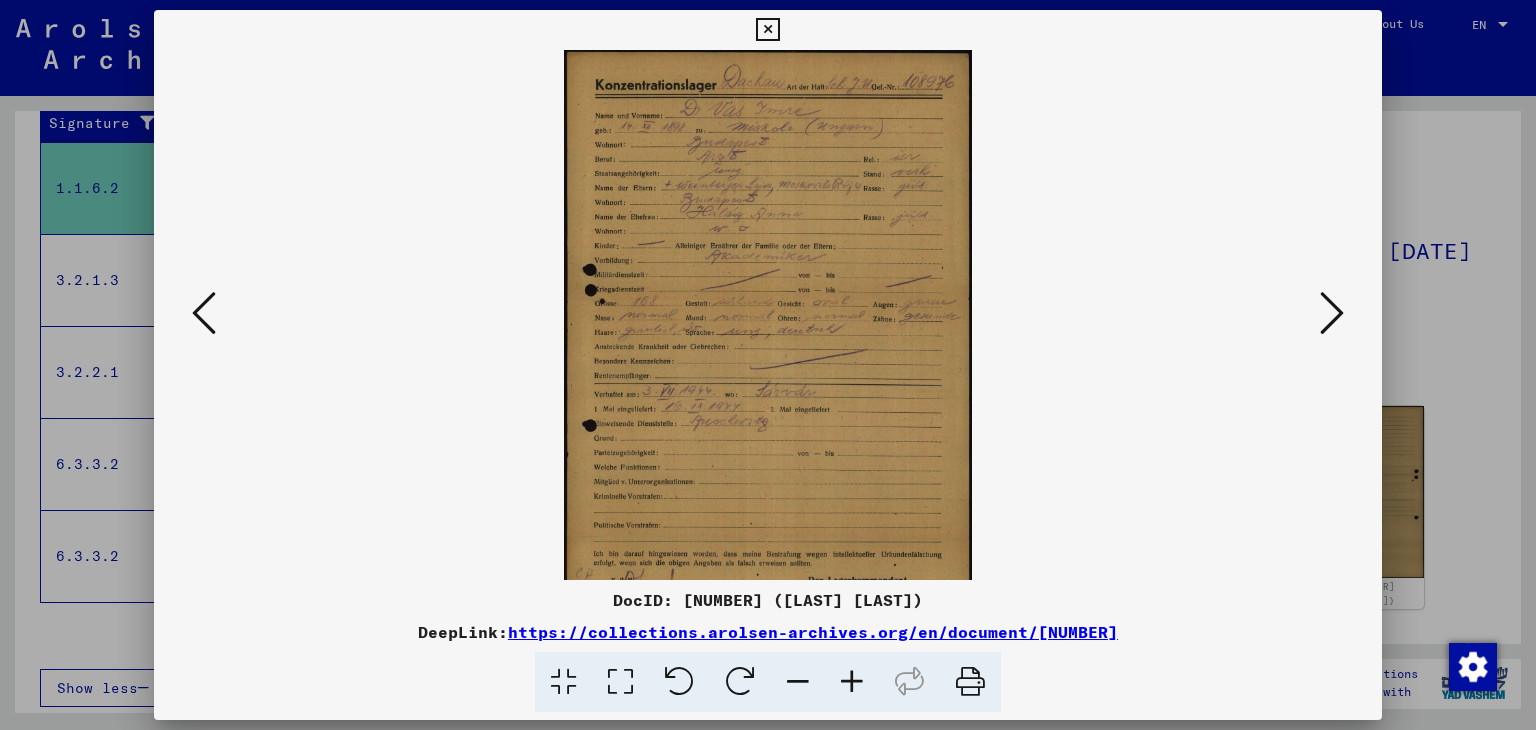 click at bounding box center [852, 682] 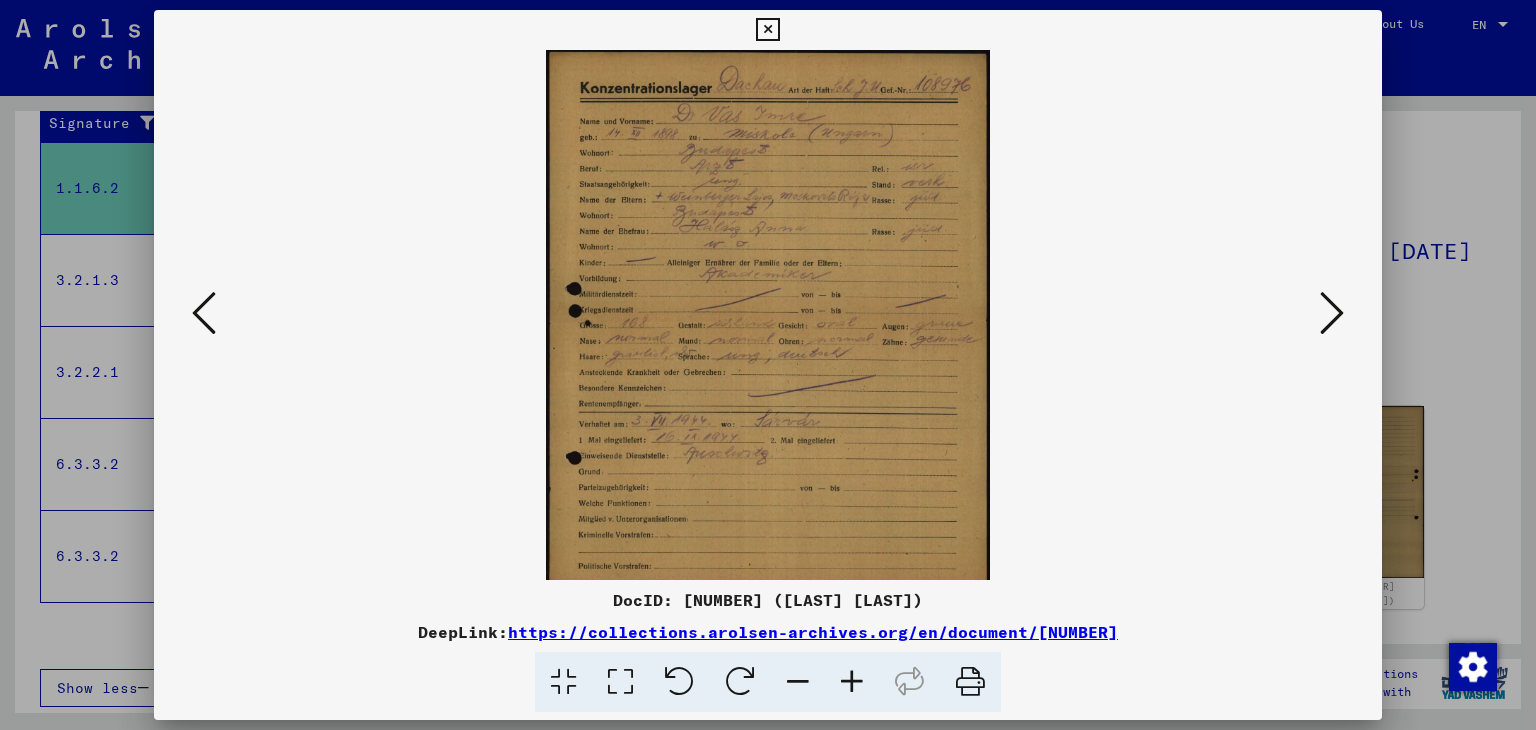 click at bounding box center [852, 682] 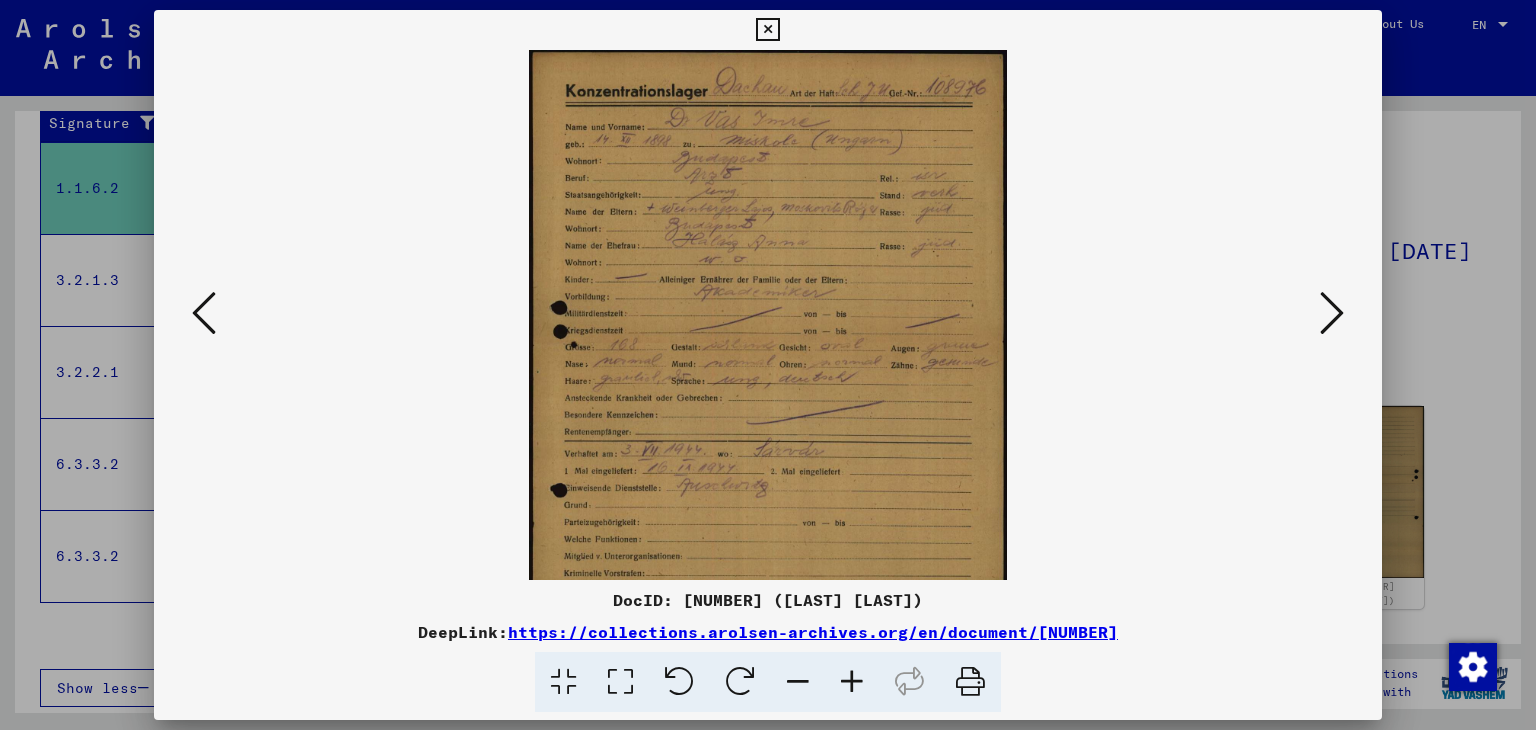 click at bounding box center [852, 682] 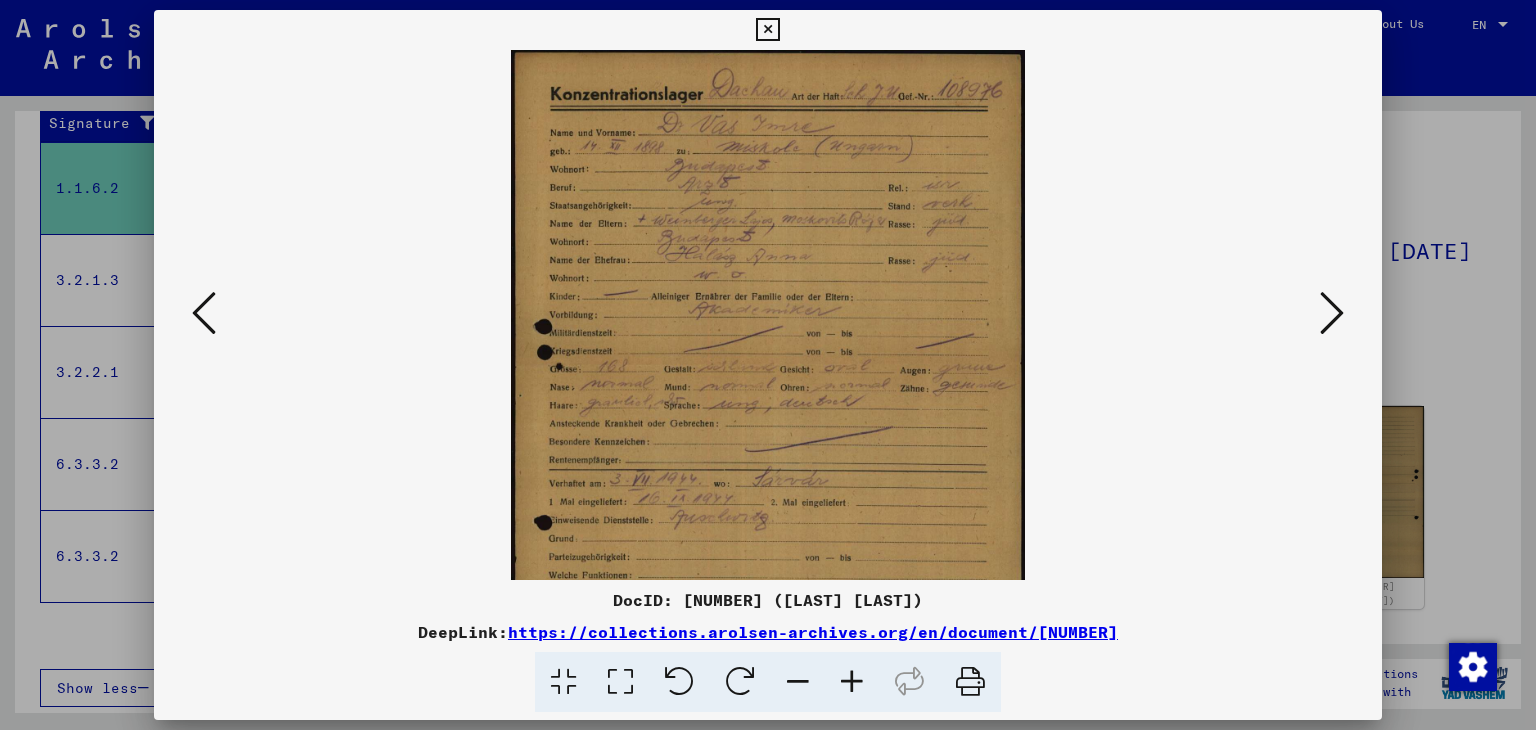click at bounding box center [852, 682] 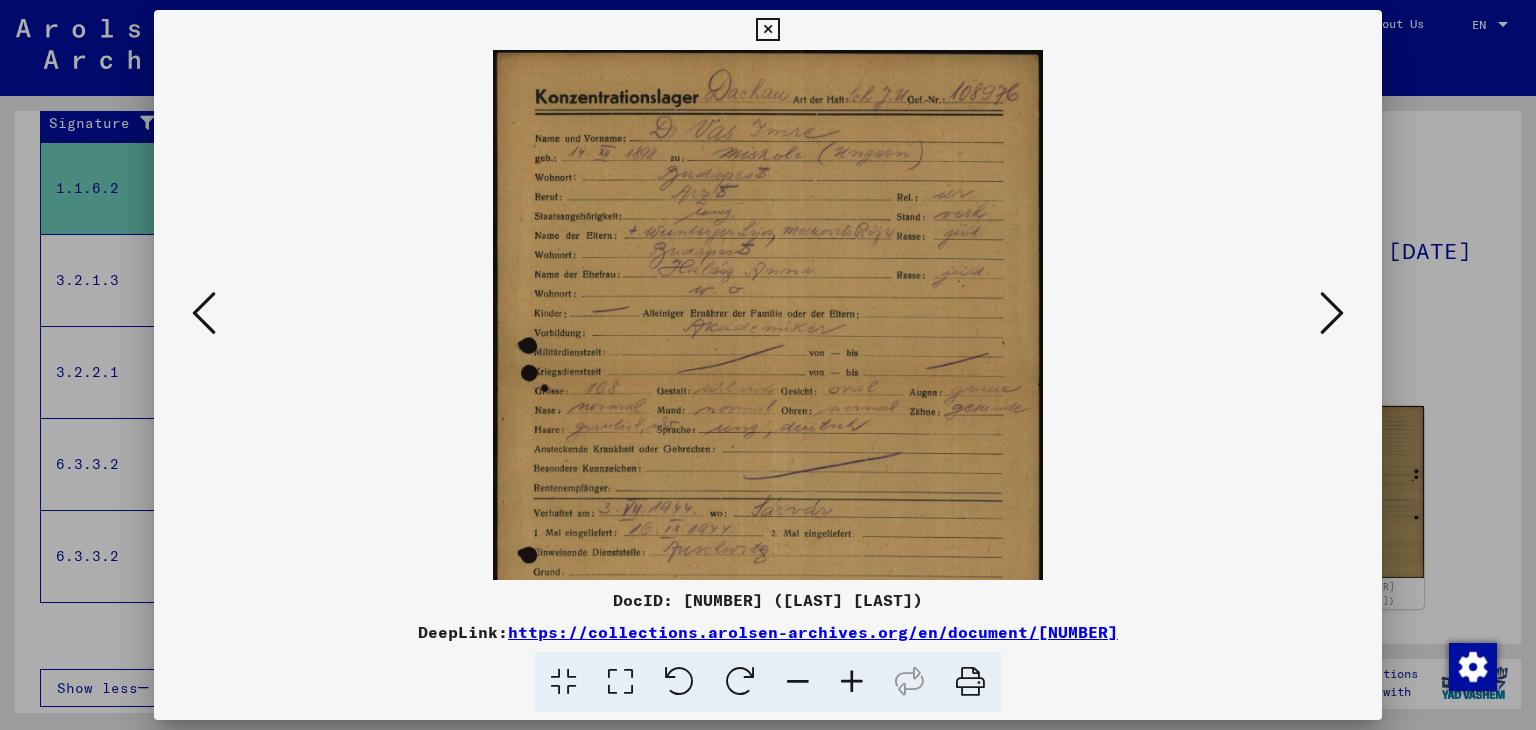 click at bounding box center (852, 682) 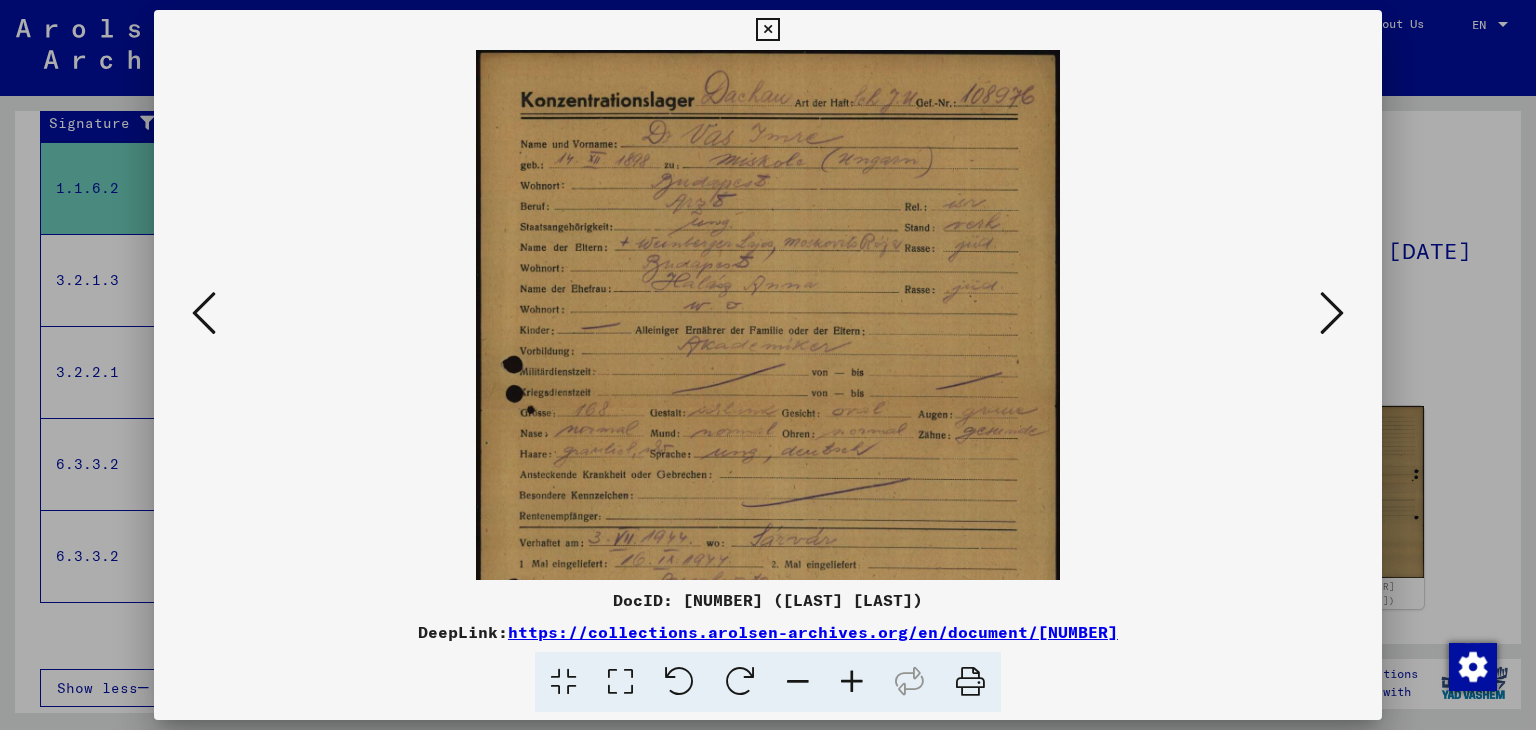 click at bounding box center (852, 682) 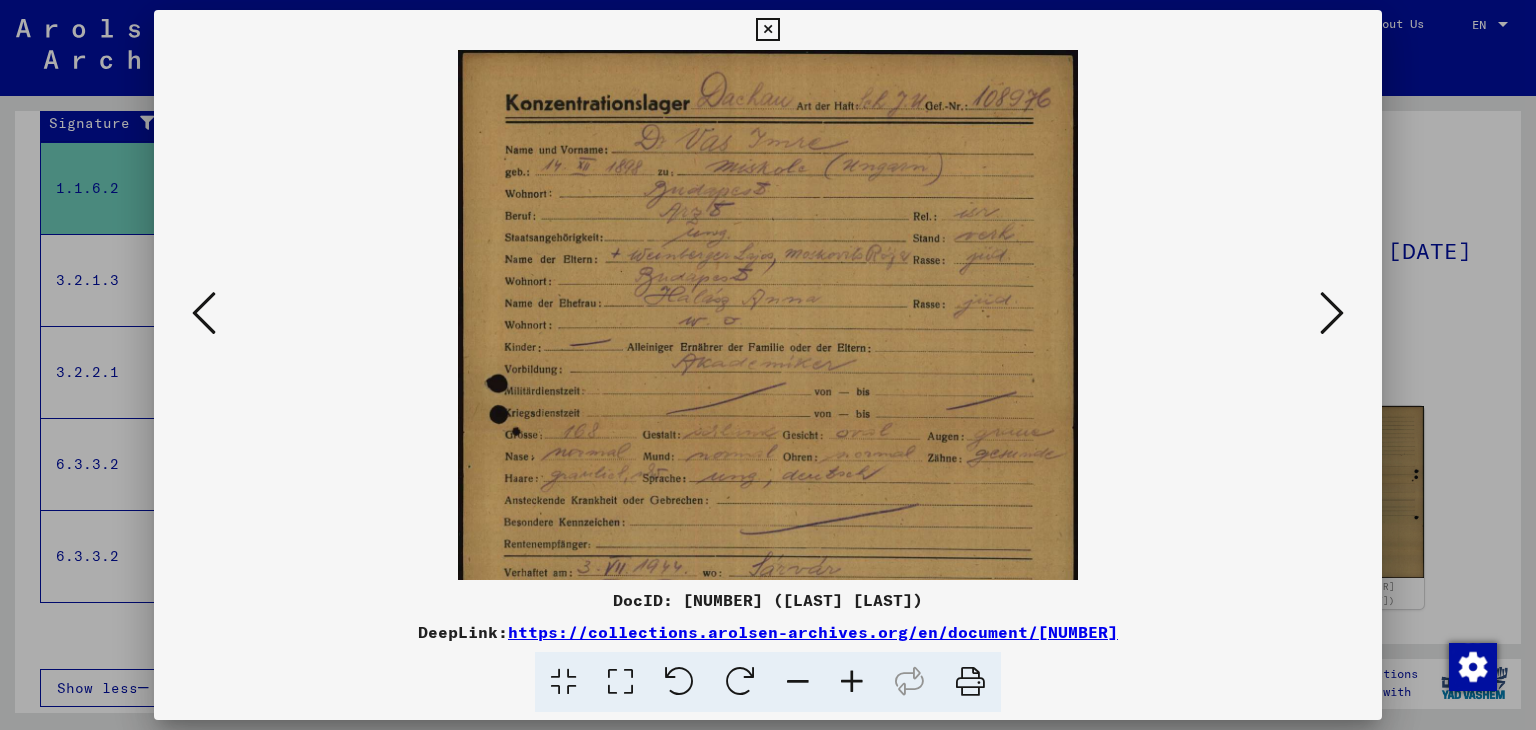 click at bounding box center (852, 682) 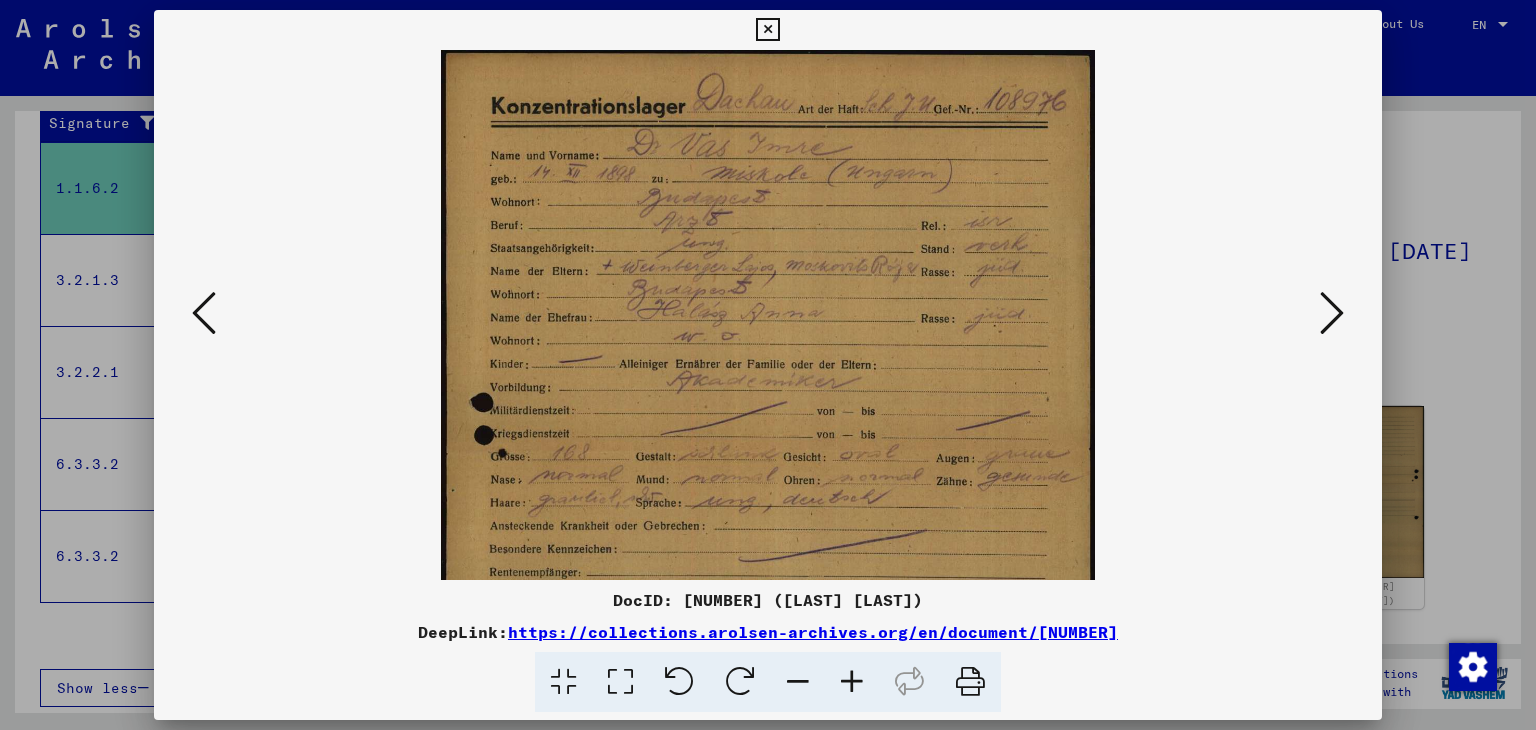 click at bounding box center [852, 682] 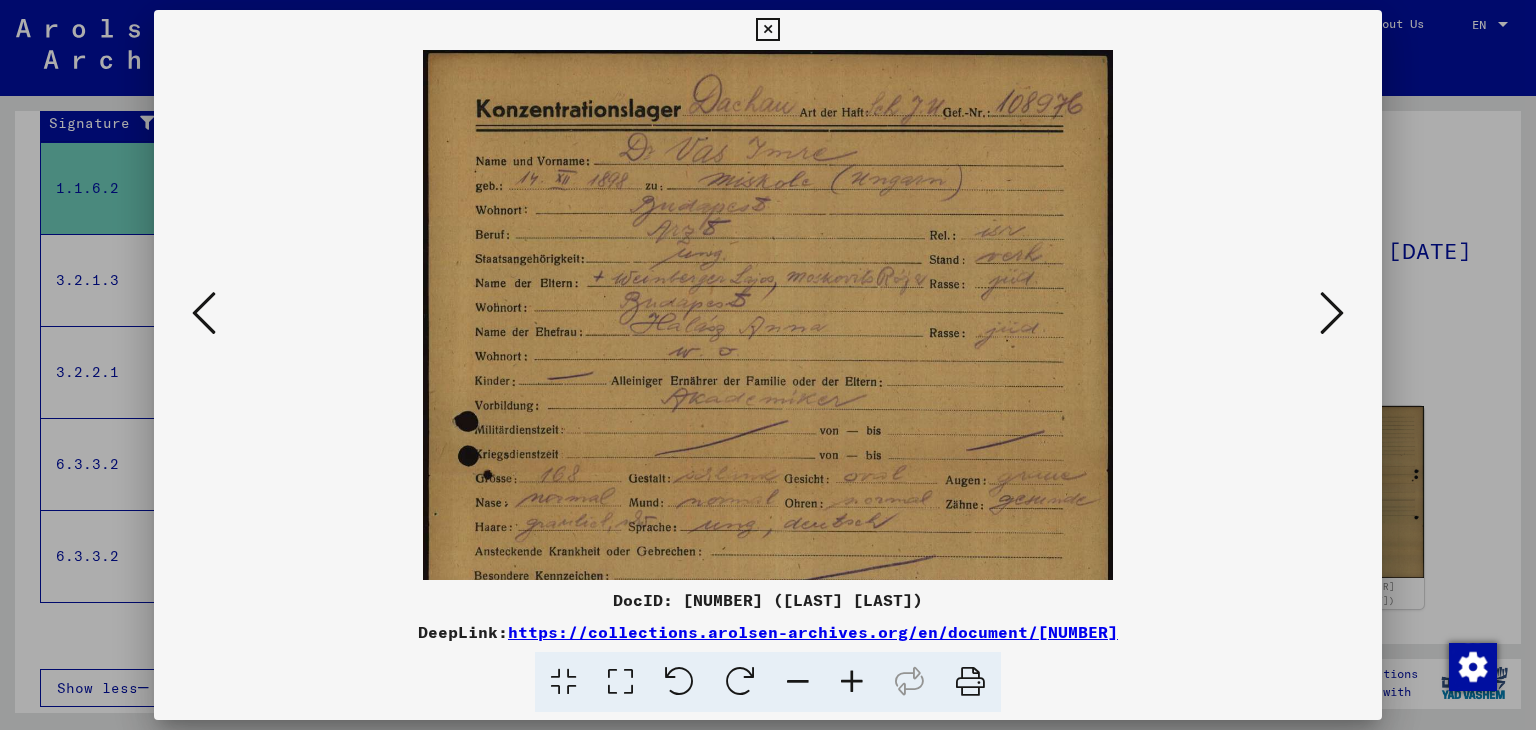 click at bounding box center (852, 682) 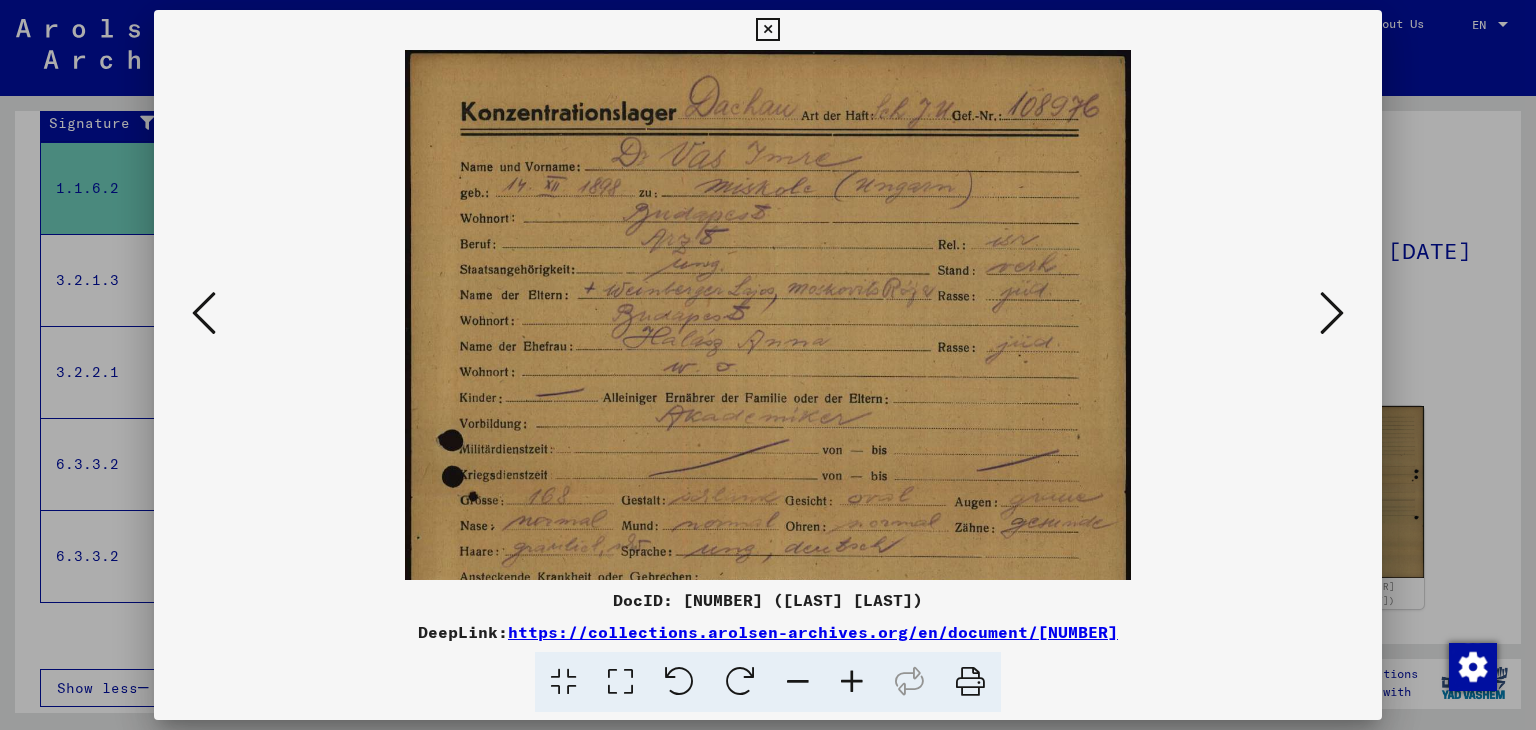 click at bounding box center [852, 682] 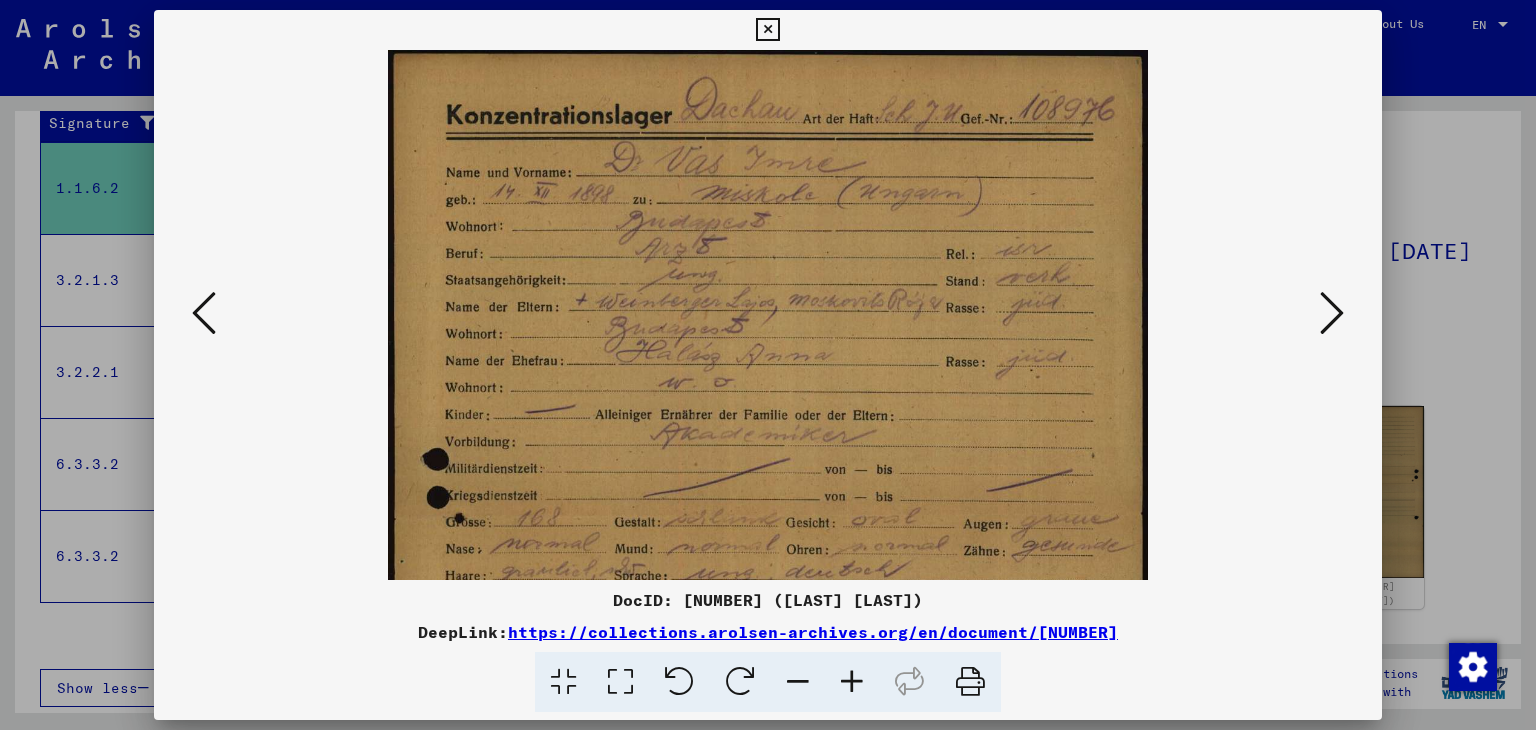 click at bounding box center (852, 682) 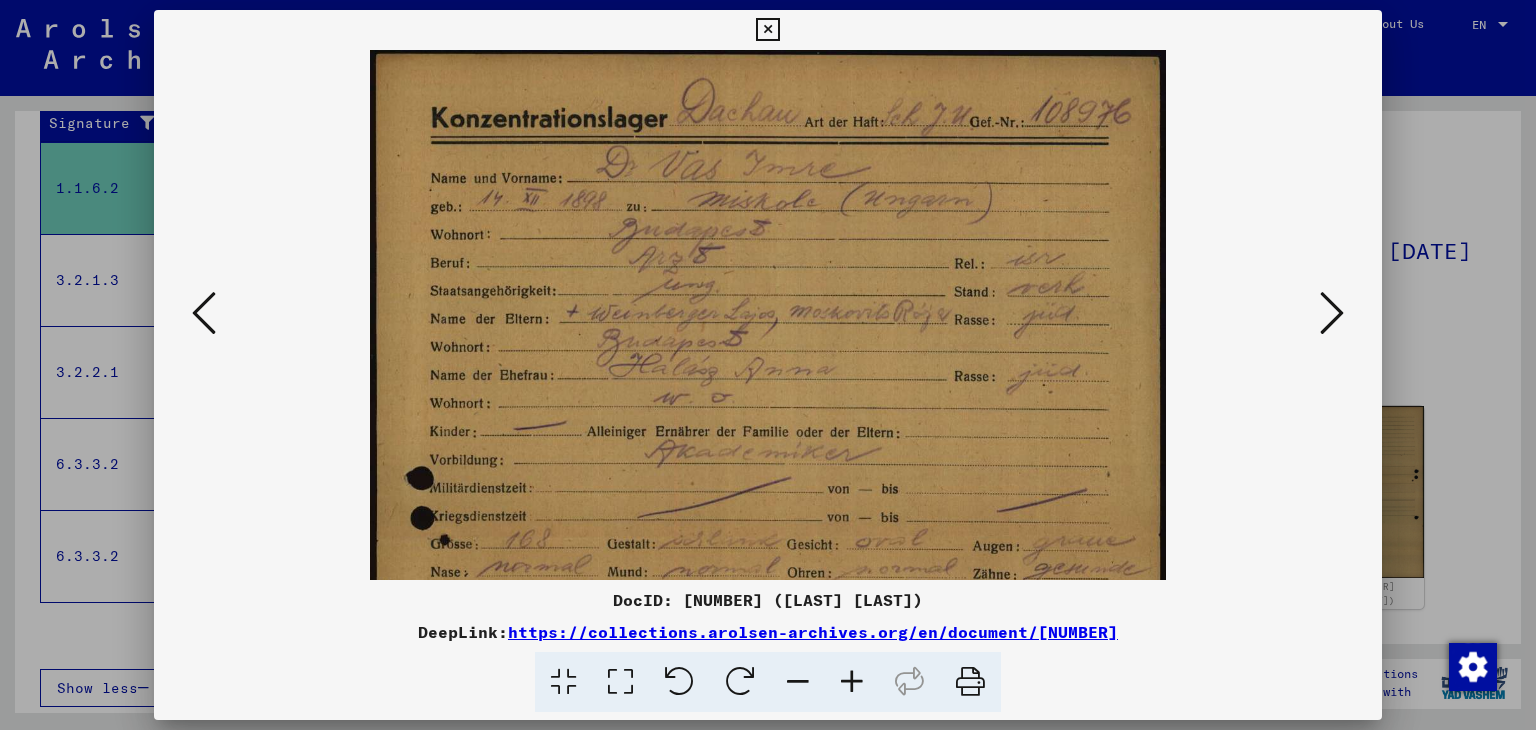 click at bounding box center (852, 682) 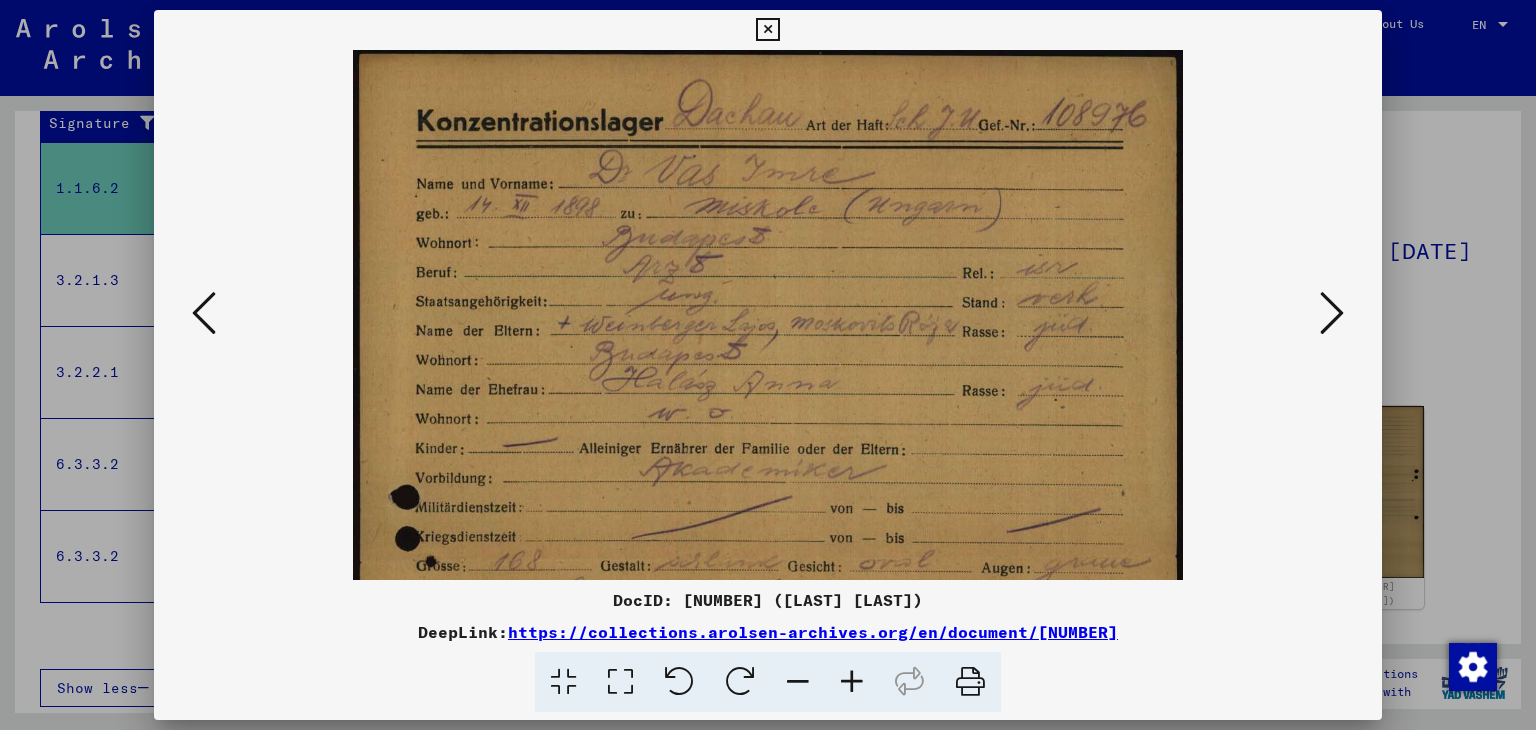 click at bounding box center (852, 682) 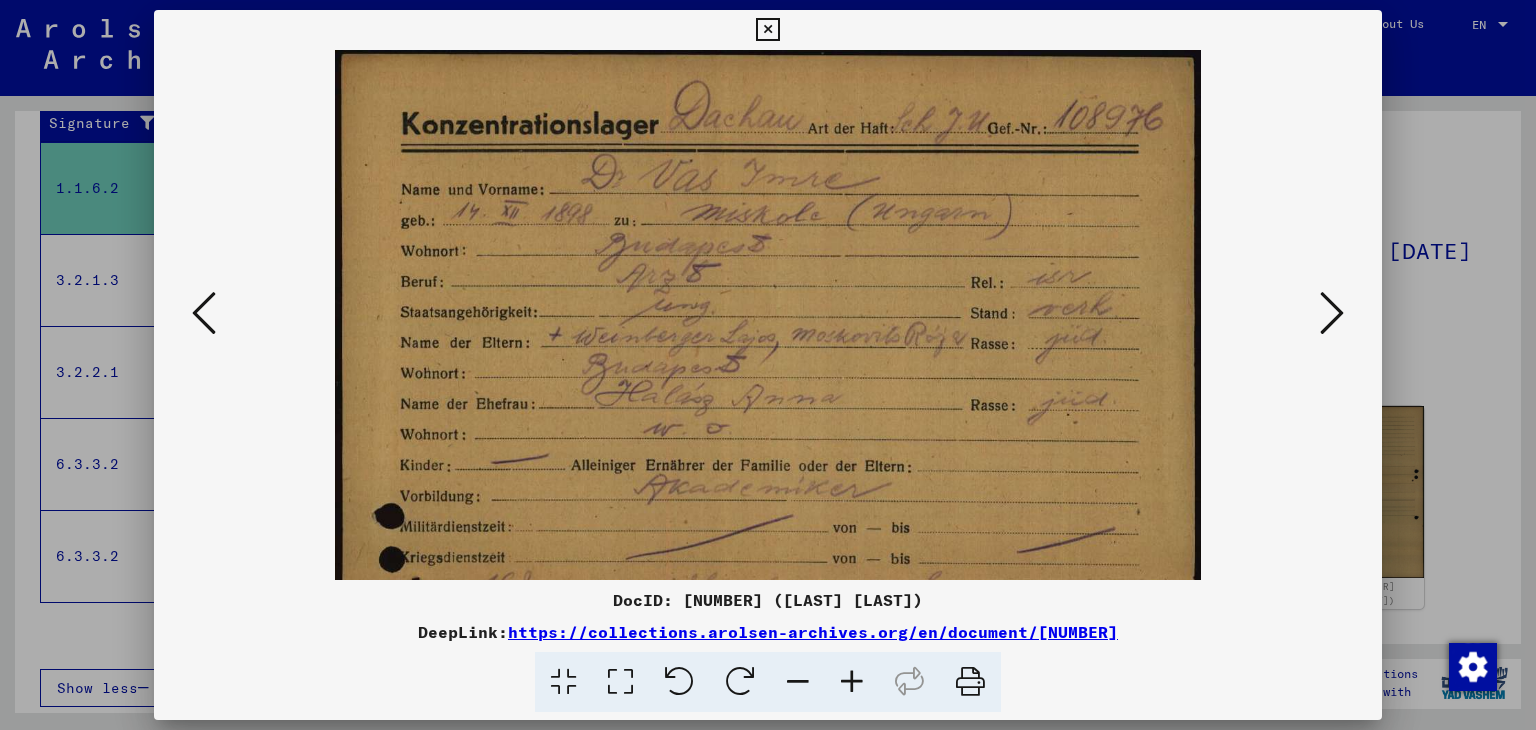click at bounding box center (852, 682) 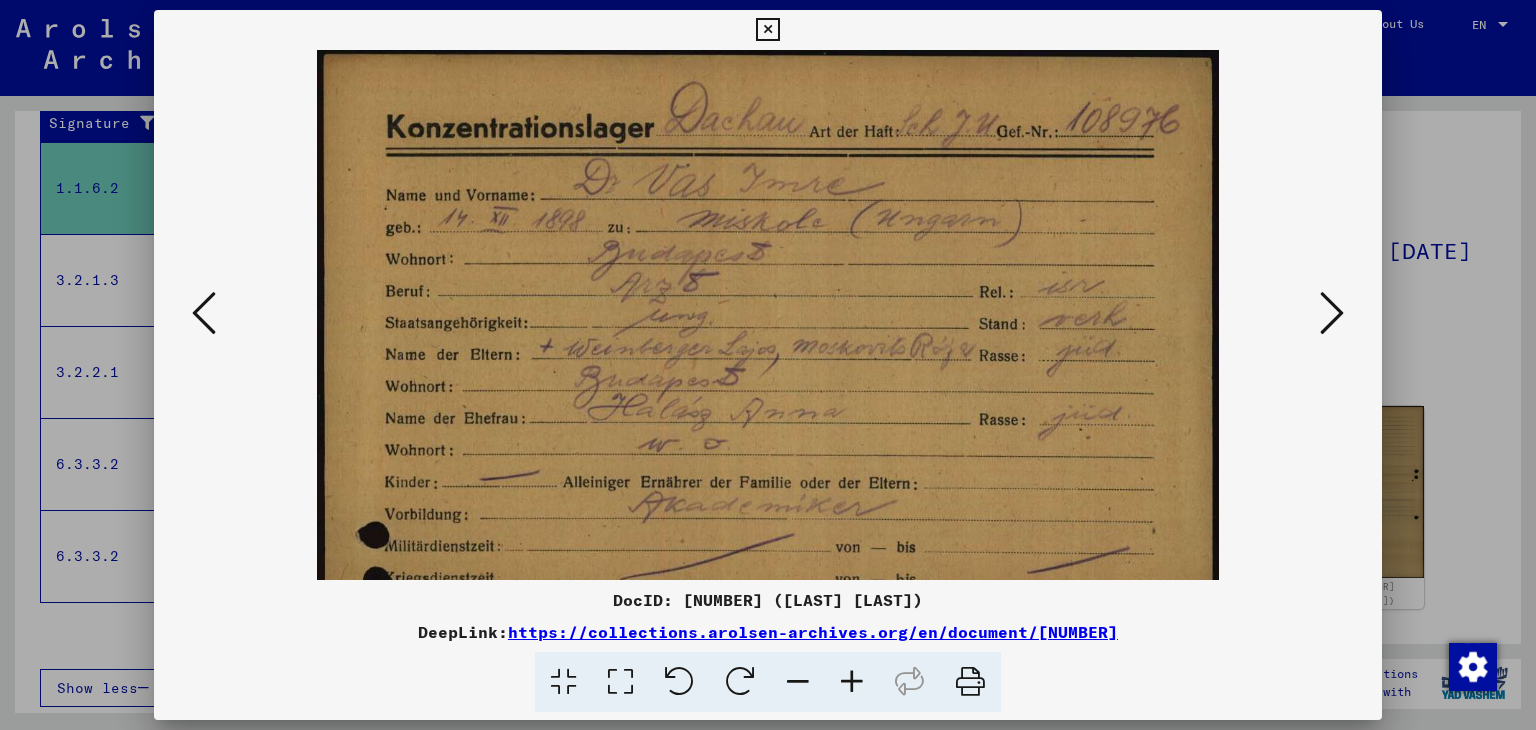 click at bounding box center [852, 682] 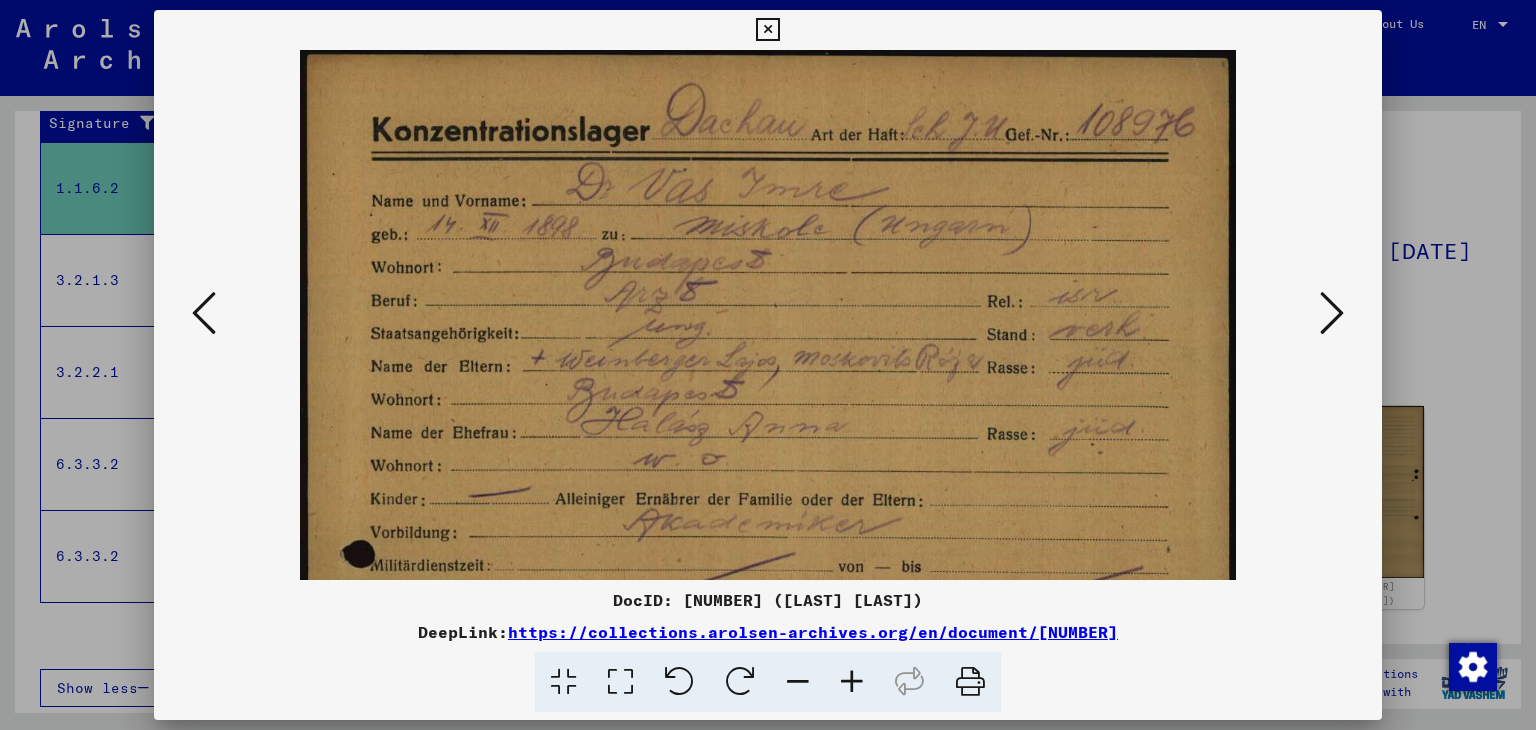 click at bounding box center [852, 682] 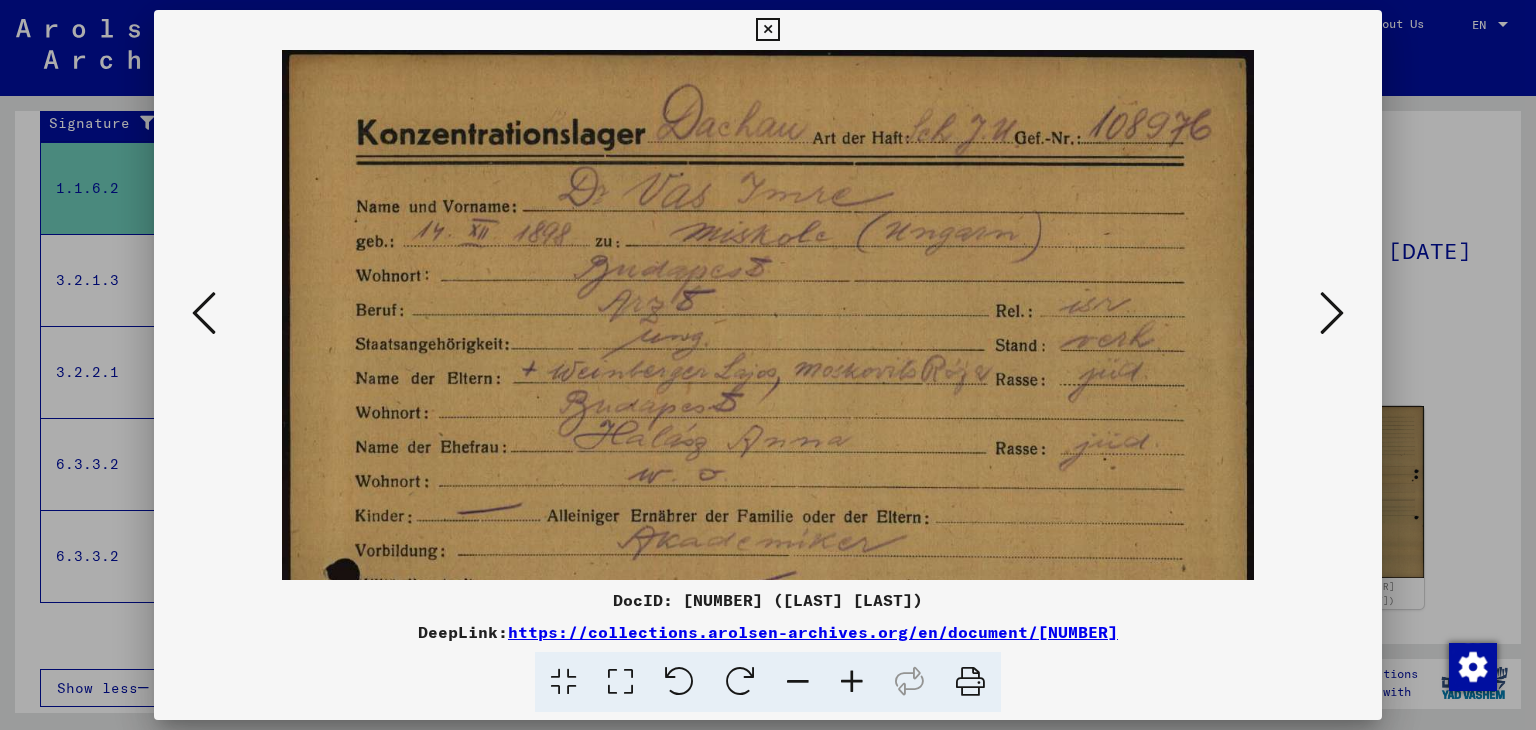 click at bounding box center [852, 682] 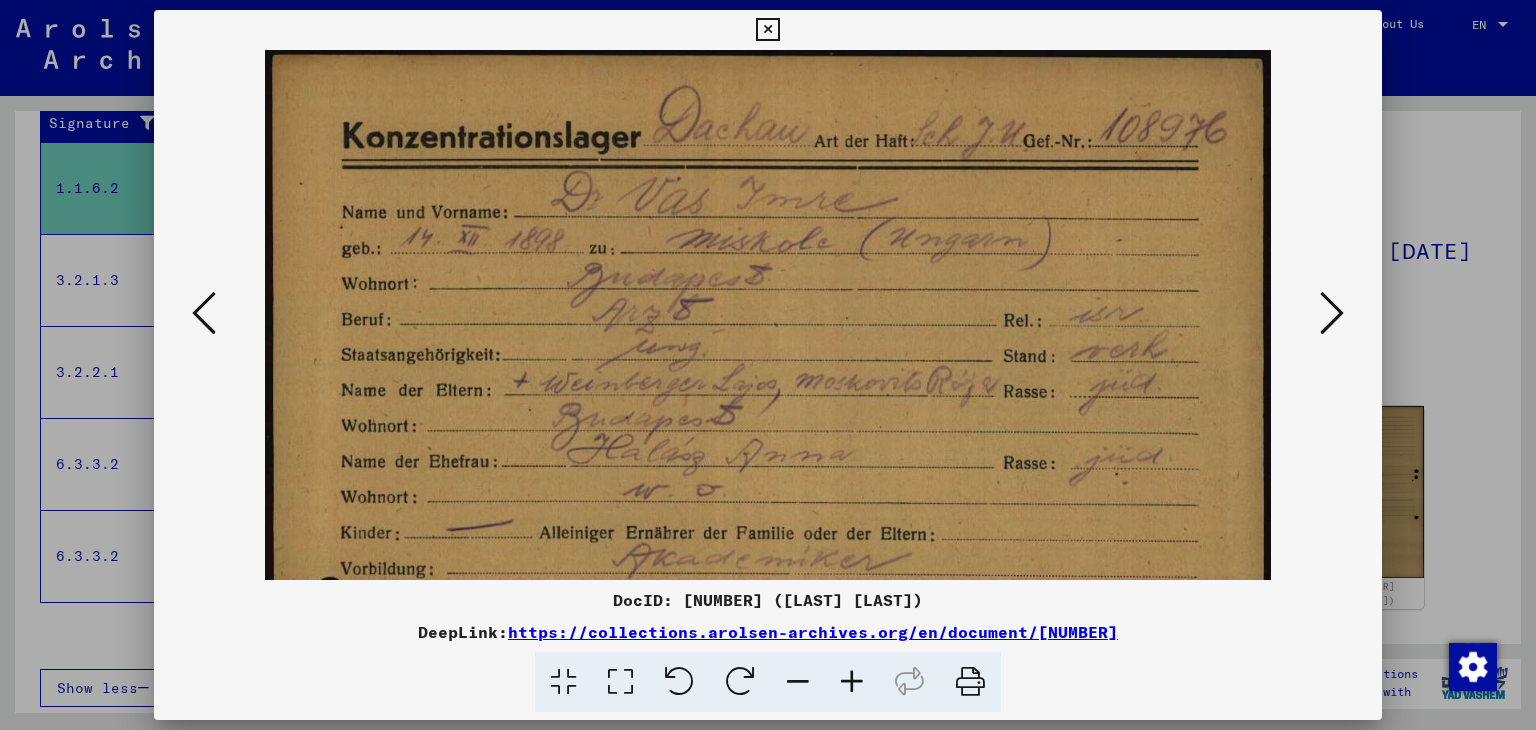 click at bounding box center [852, 682] 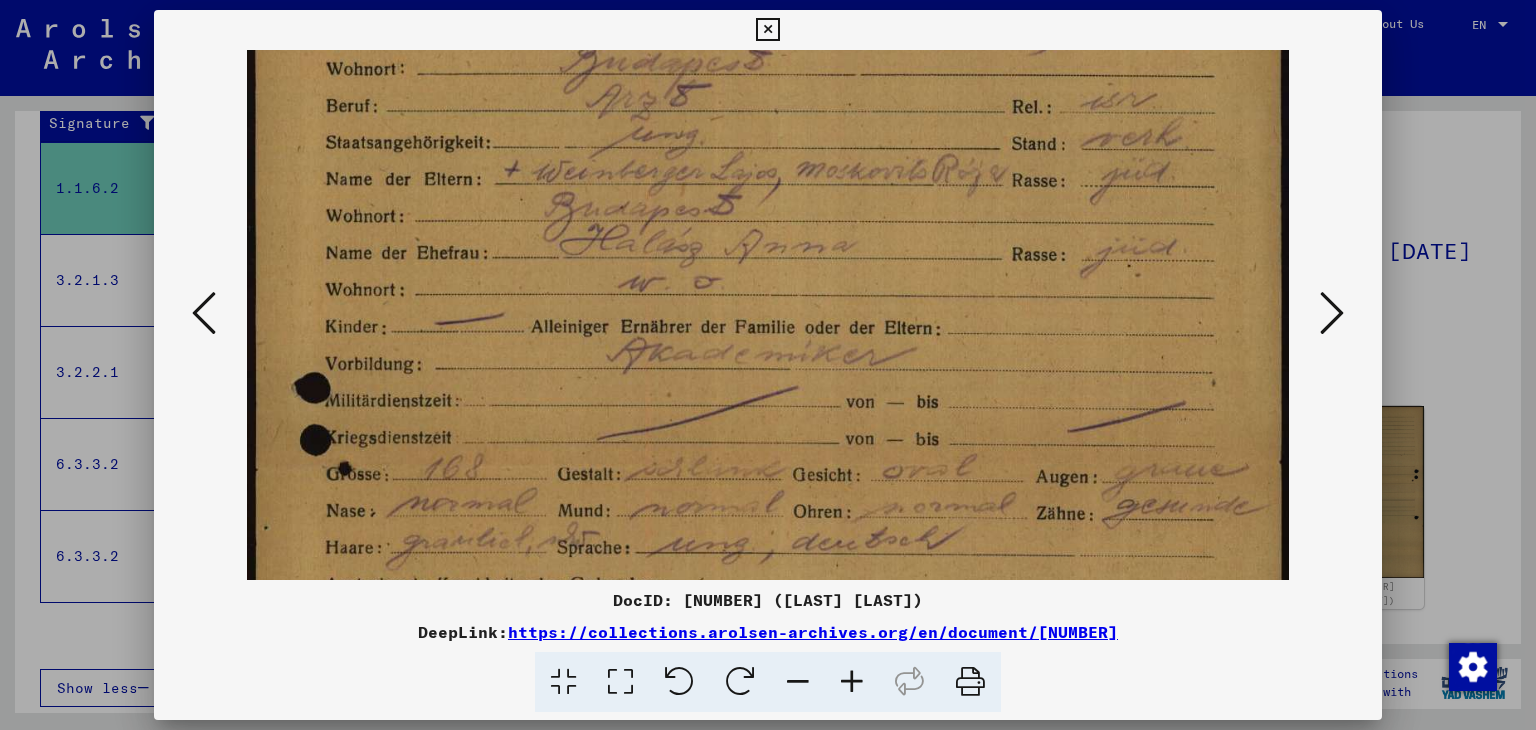 scroll, scrollTop: 219, scrollLeft: 0, axis: vertical 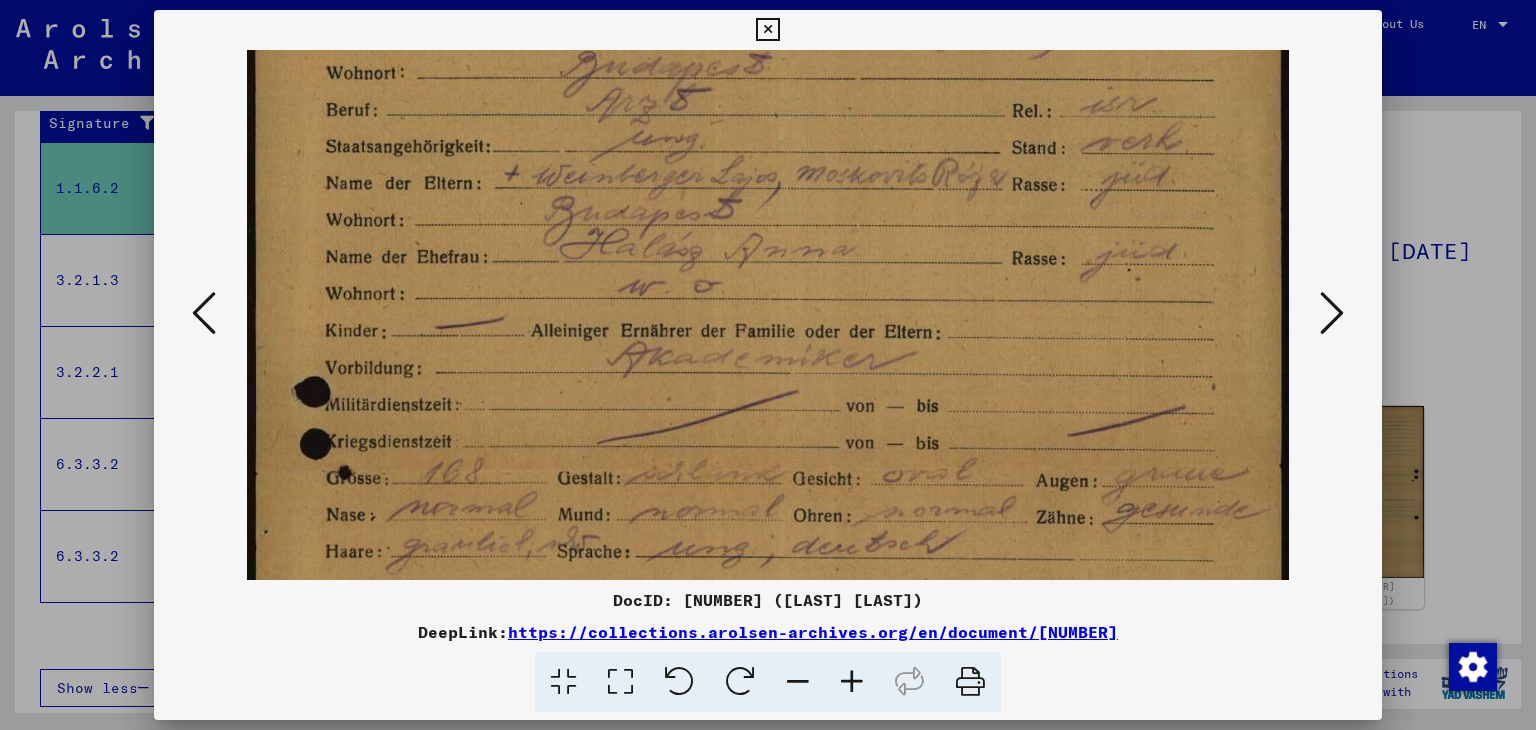 drag, startPoint x: 916, startPoint y: 489, endPoint x: 758, endPoint y: 282, distance: 260.4093 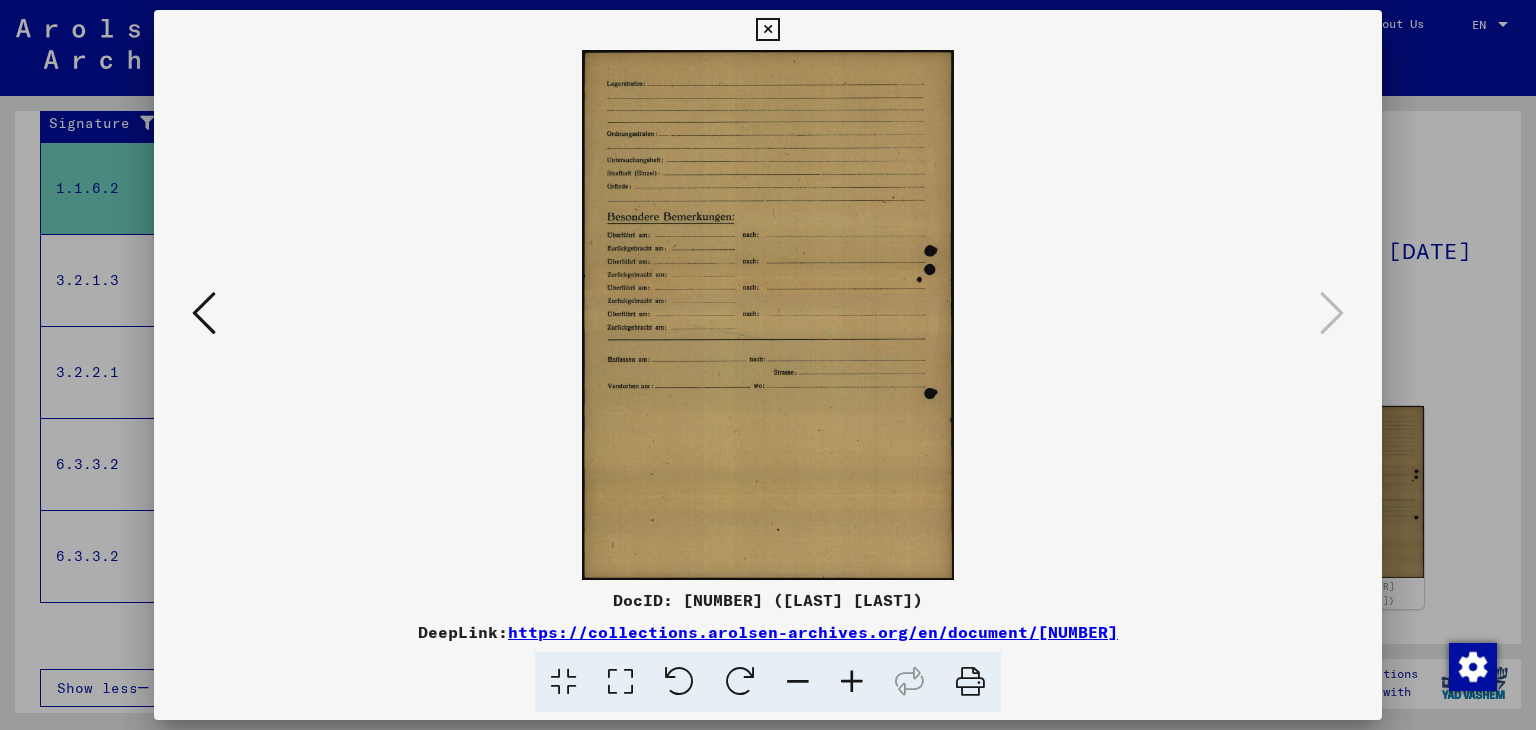 click at bounding box center [852, 682] 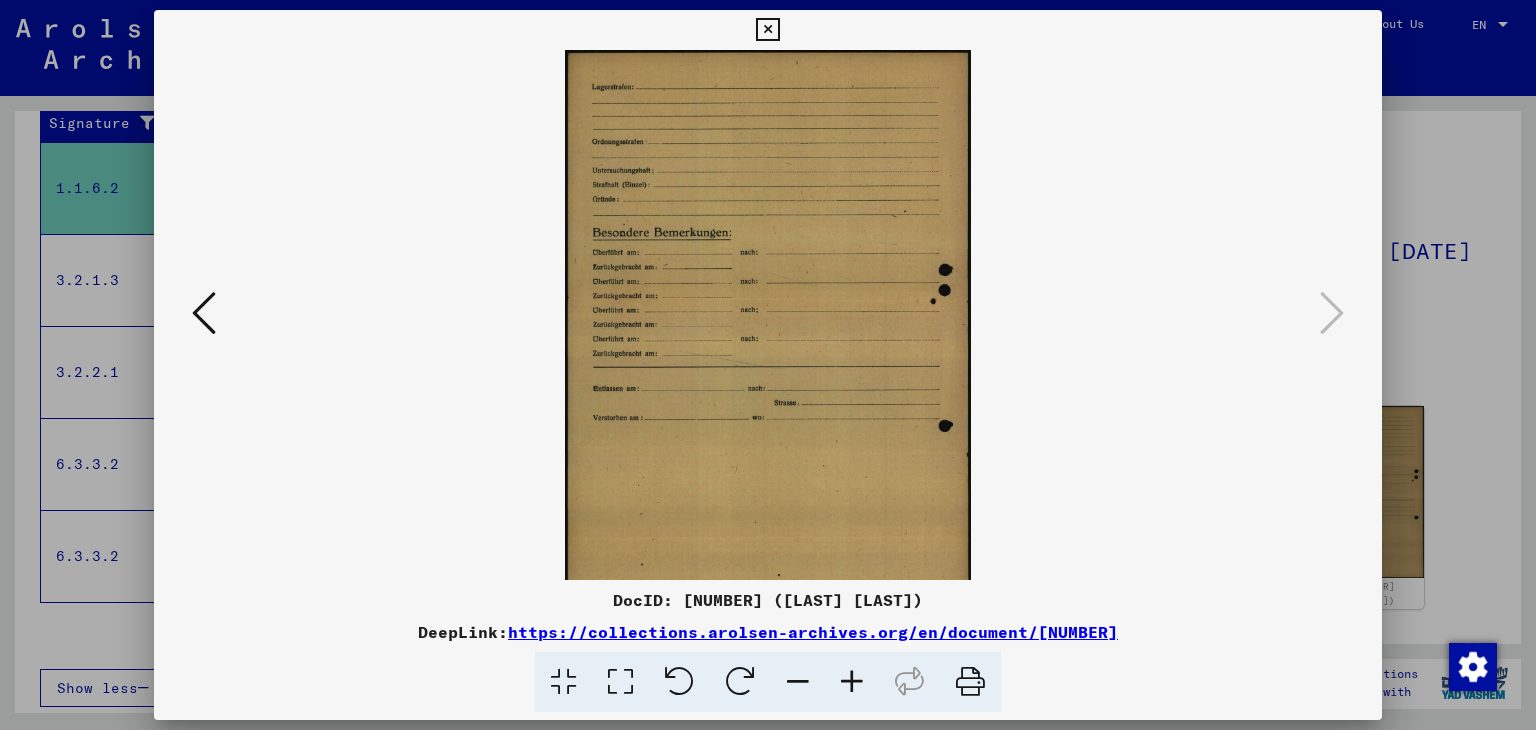 click at bounding box center [852, 682] 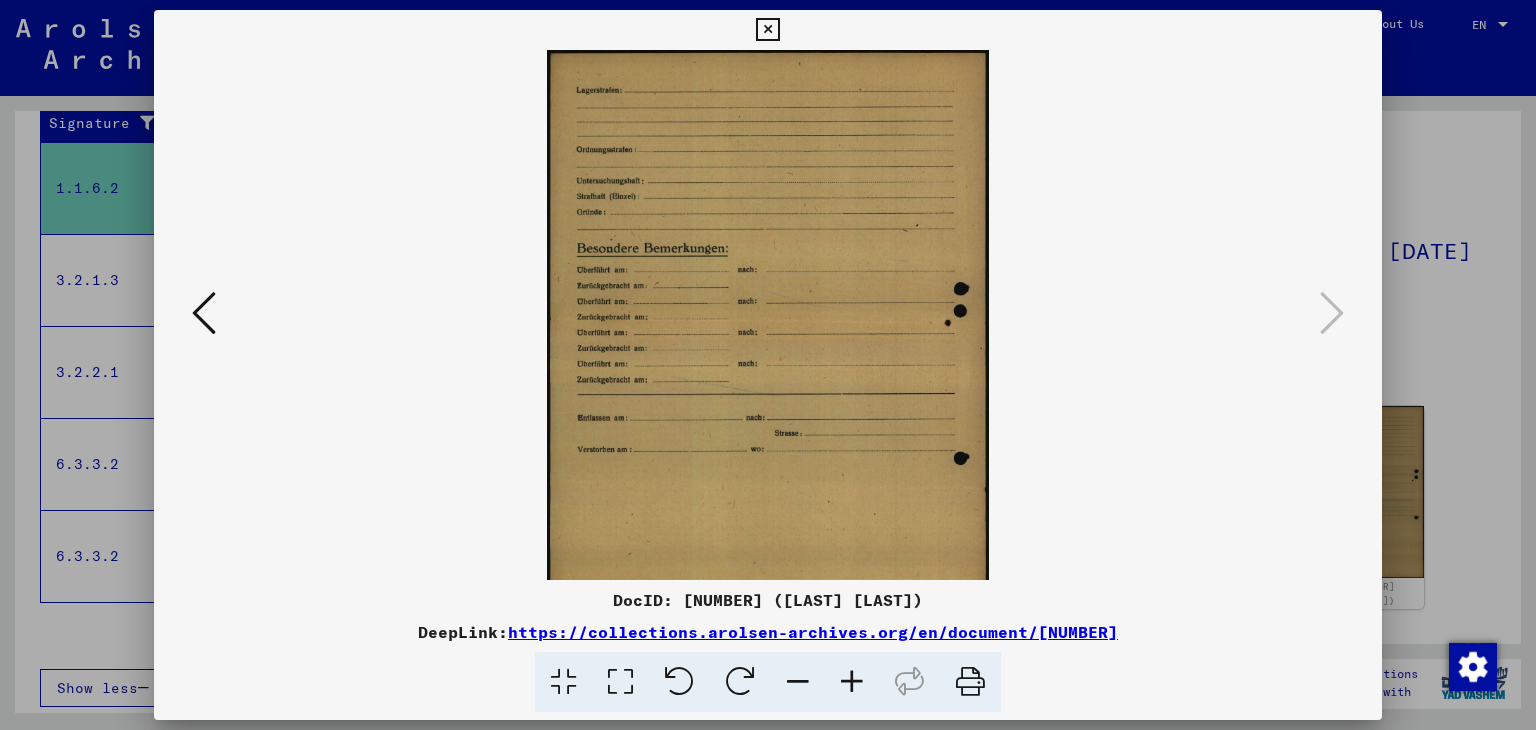 click at bounding box center (852, 682) 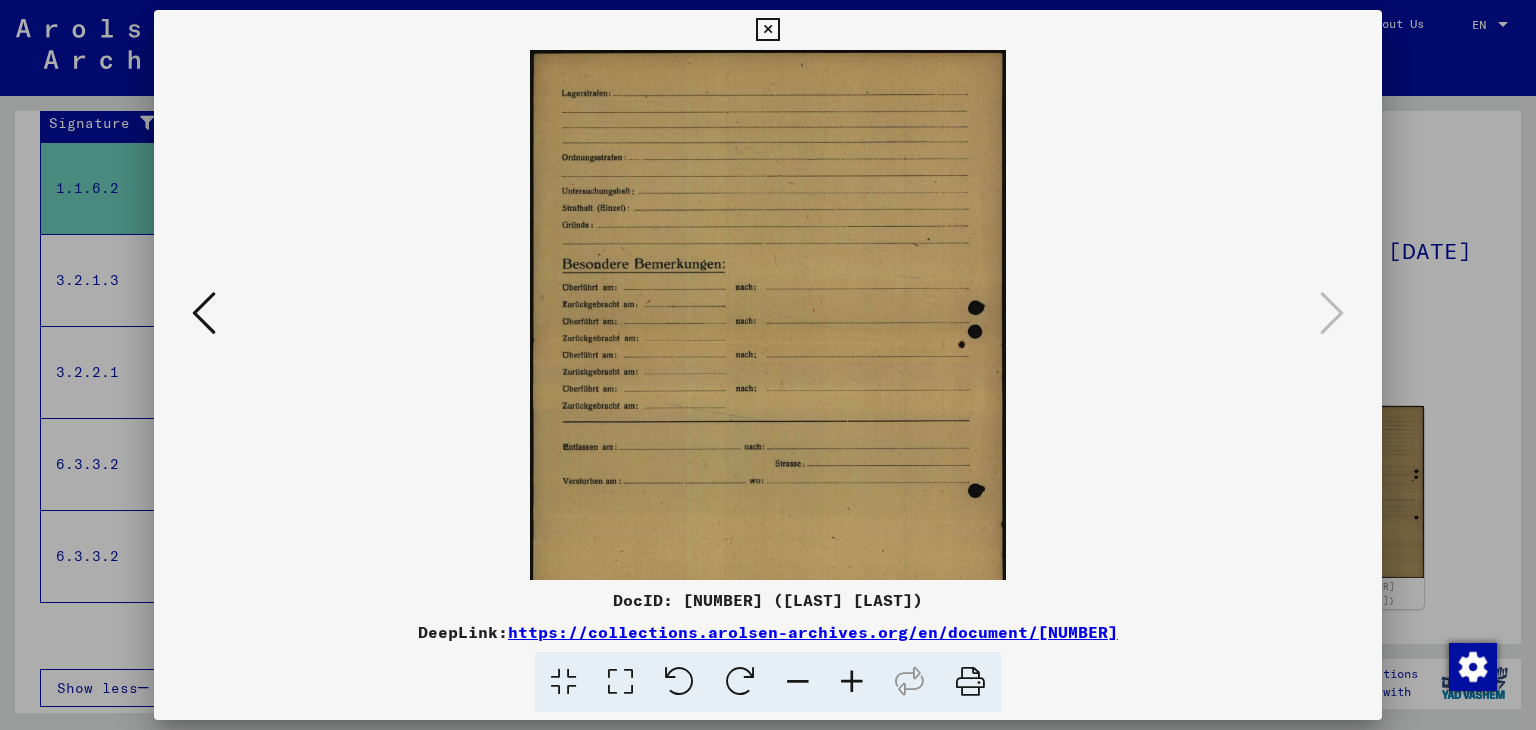click at bounding box center [852, 682] 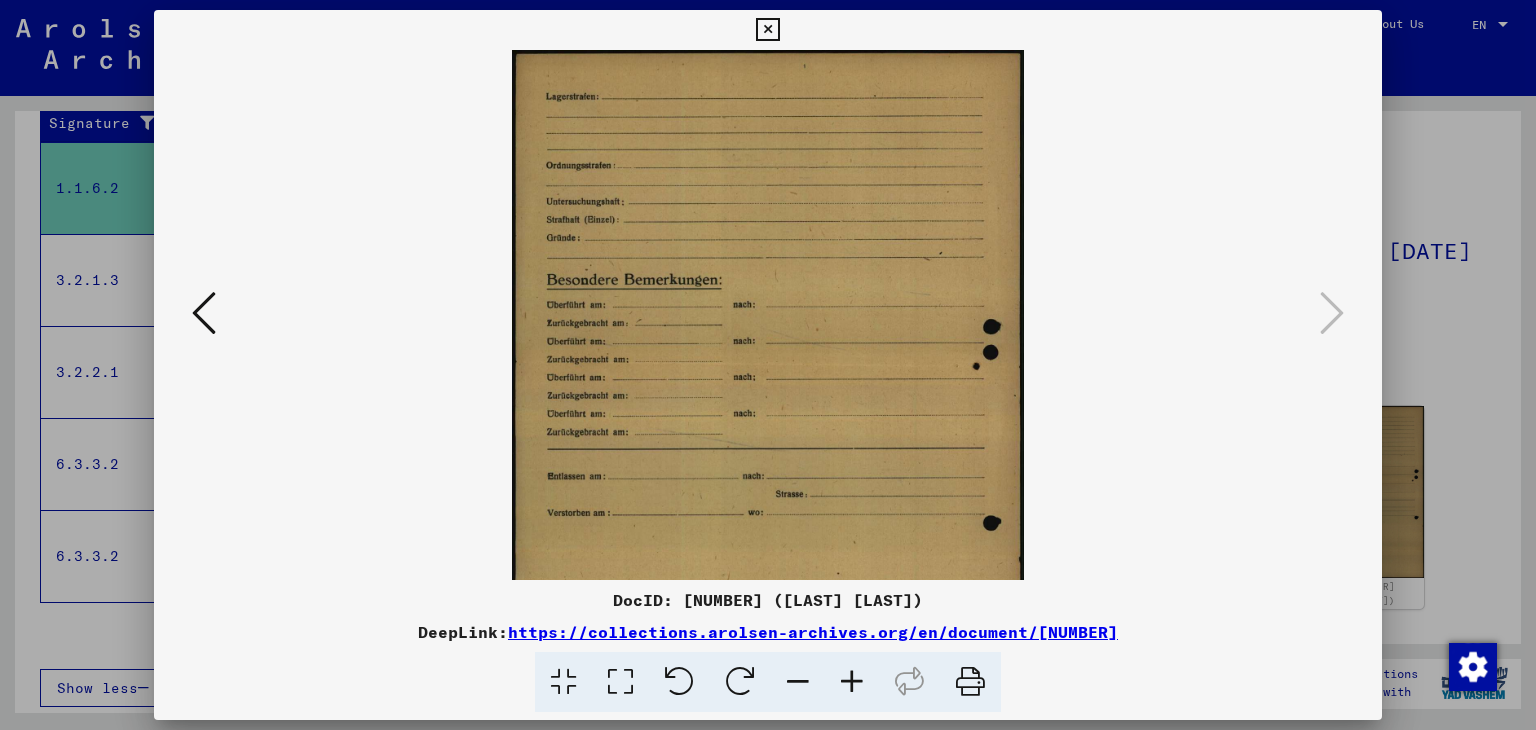 click at bounding box center [852, 682] 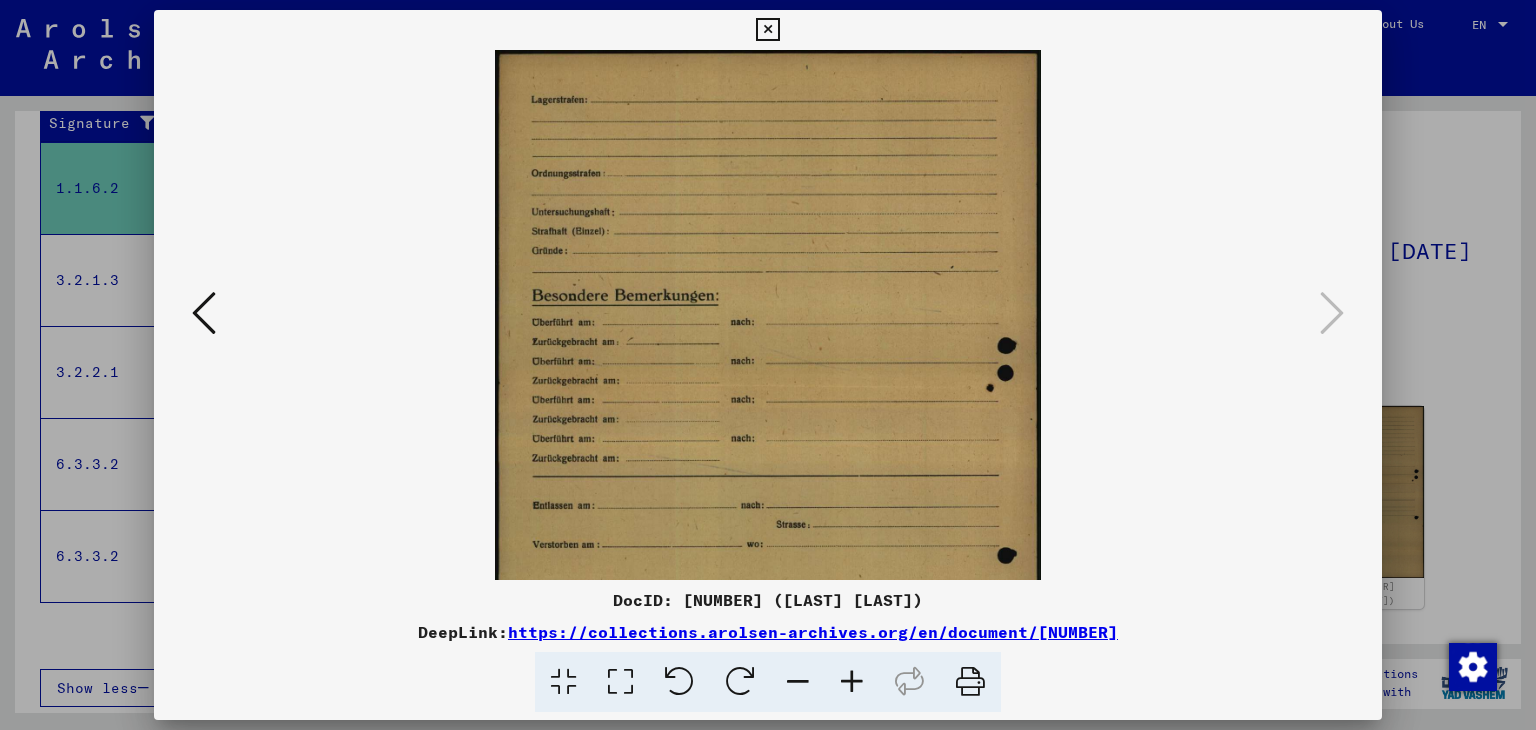 click at bounding box center [852, 682] 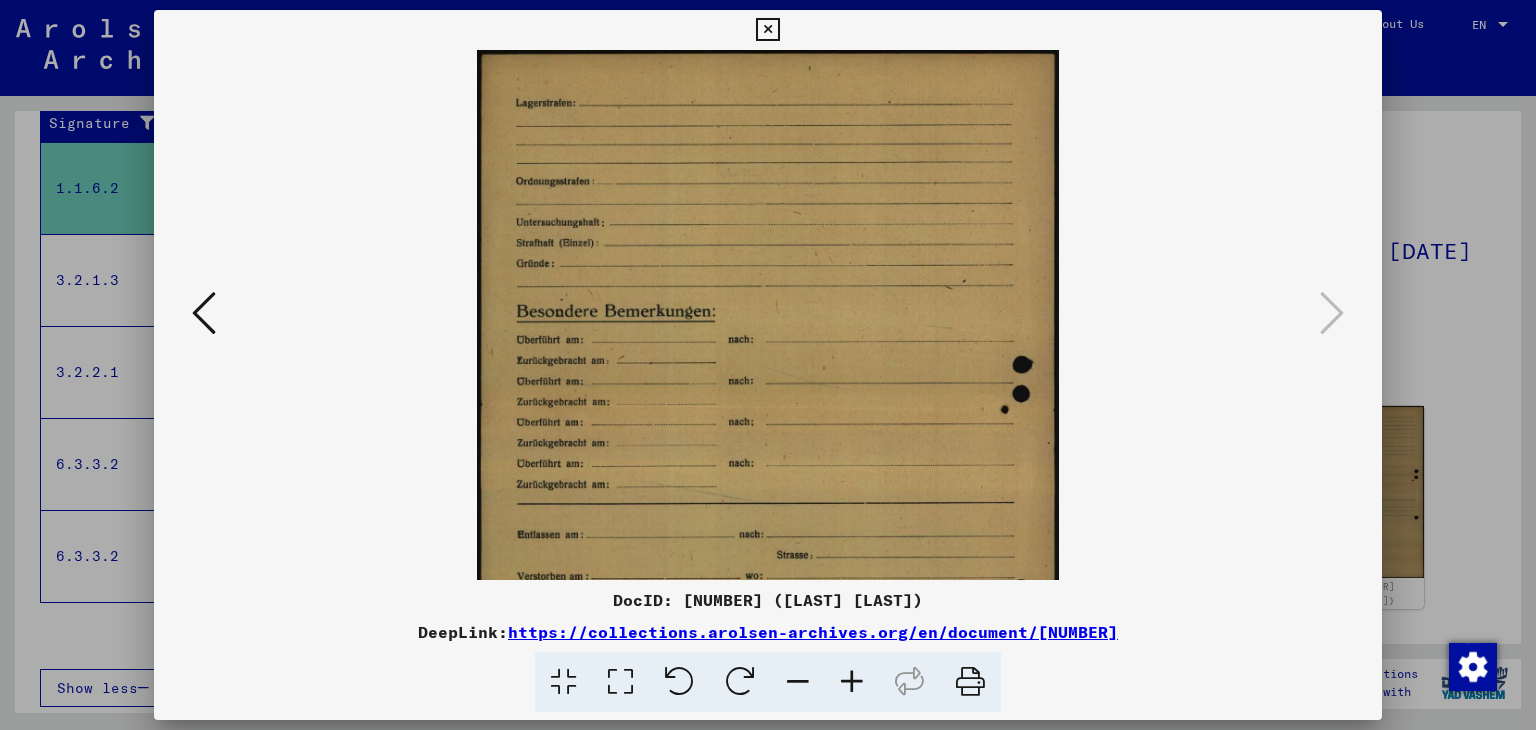 click at bounding box center (852, 682) 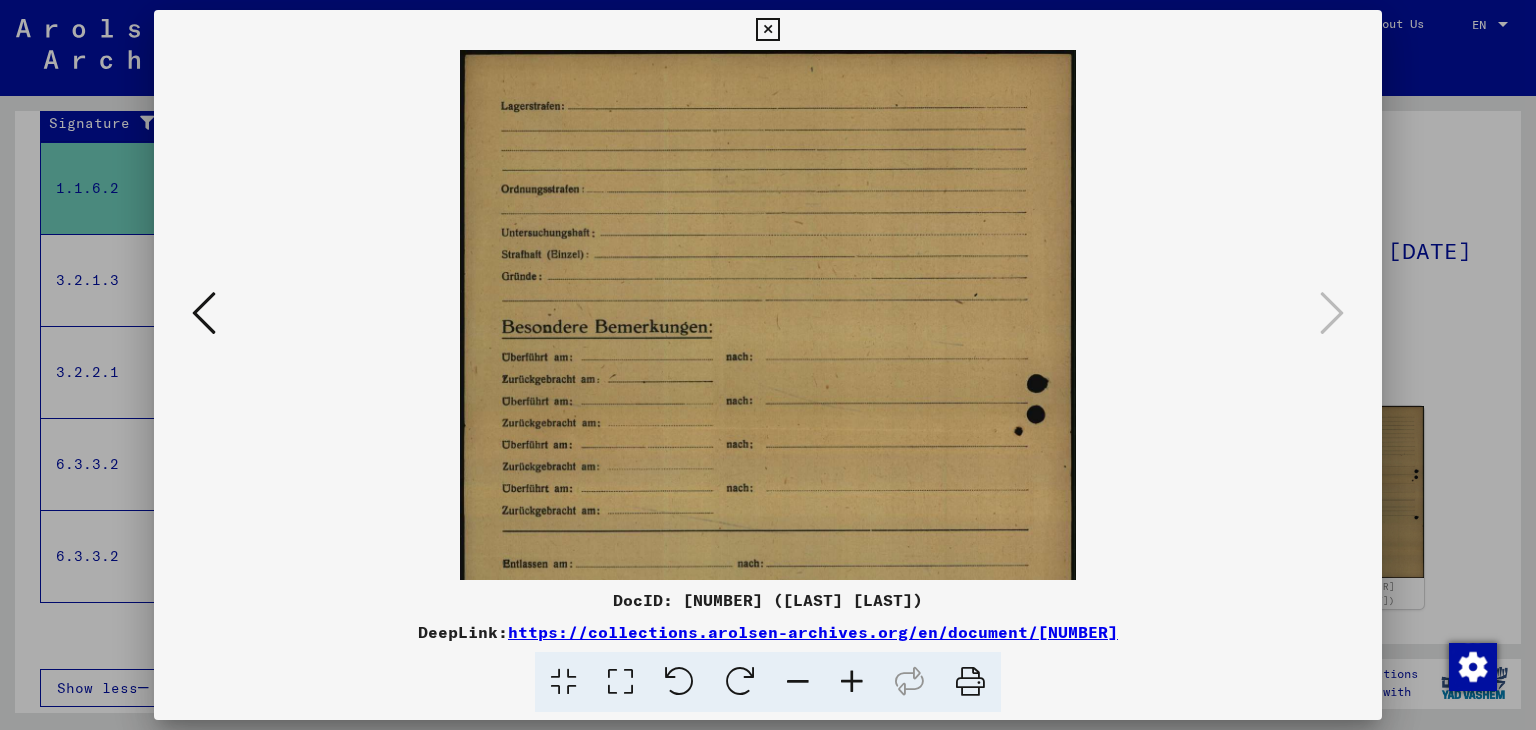 click at bounding box center (852, 682) 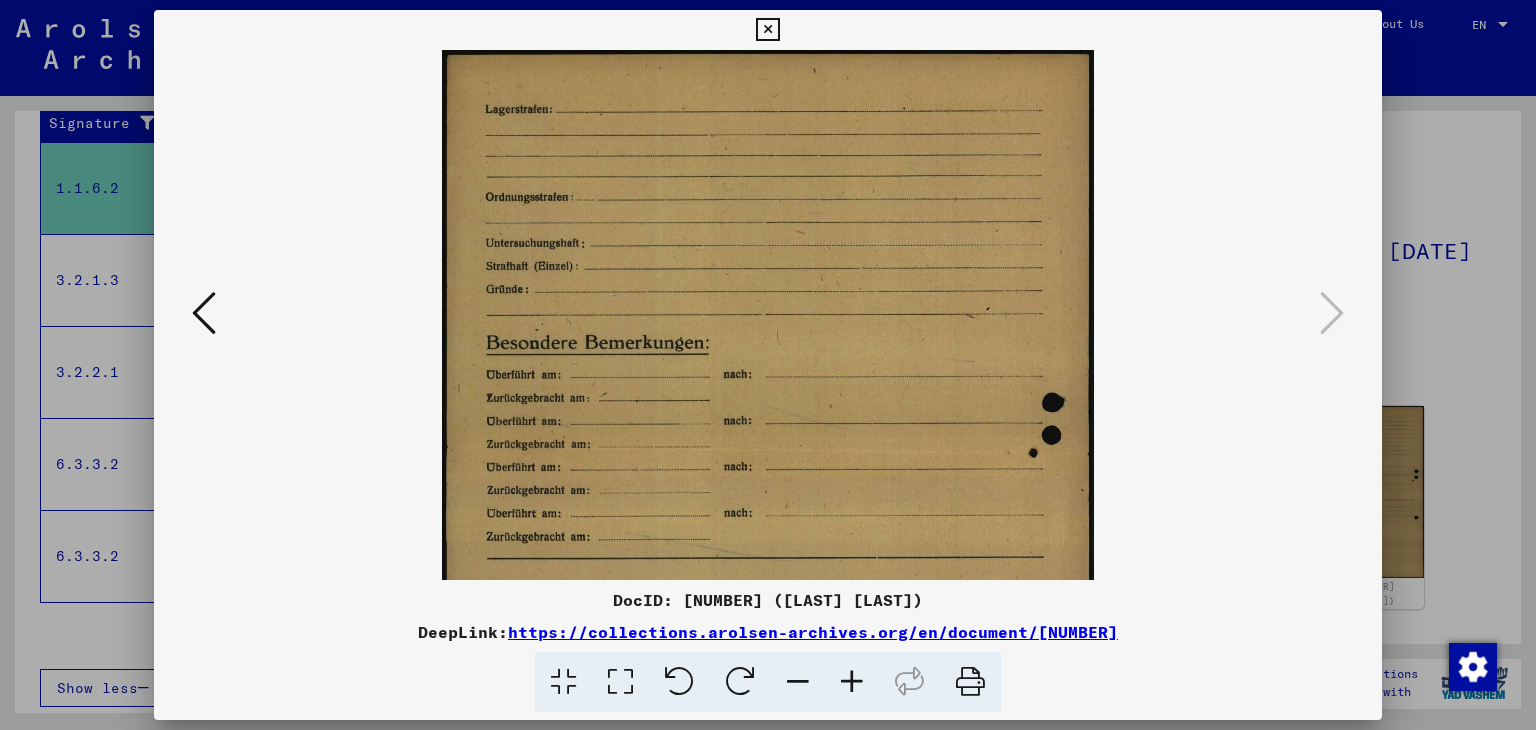 click at bounding box center (852, 682) 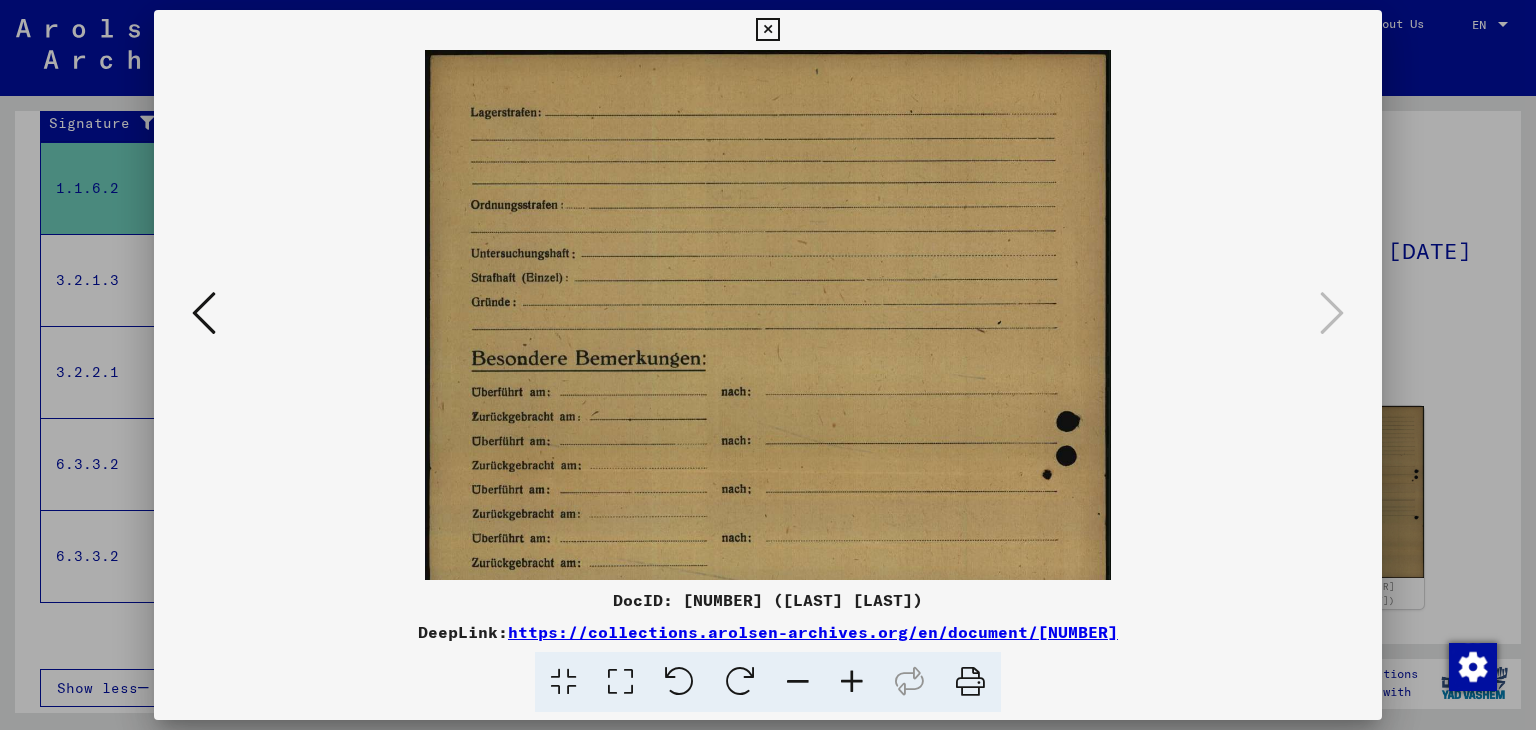 click at bounding box center [852, 682] 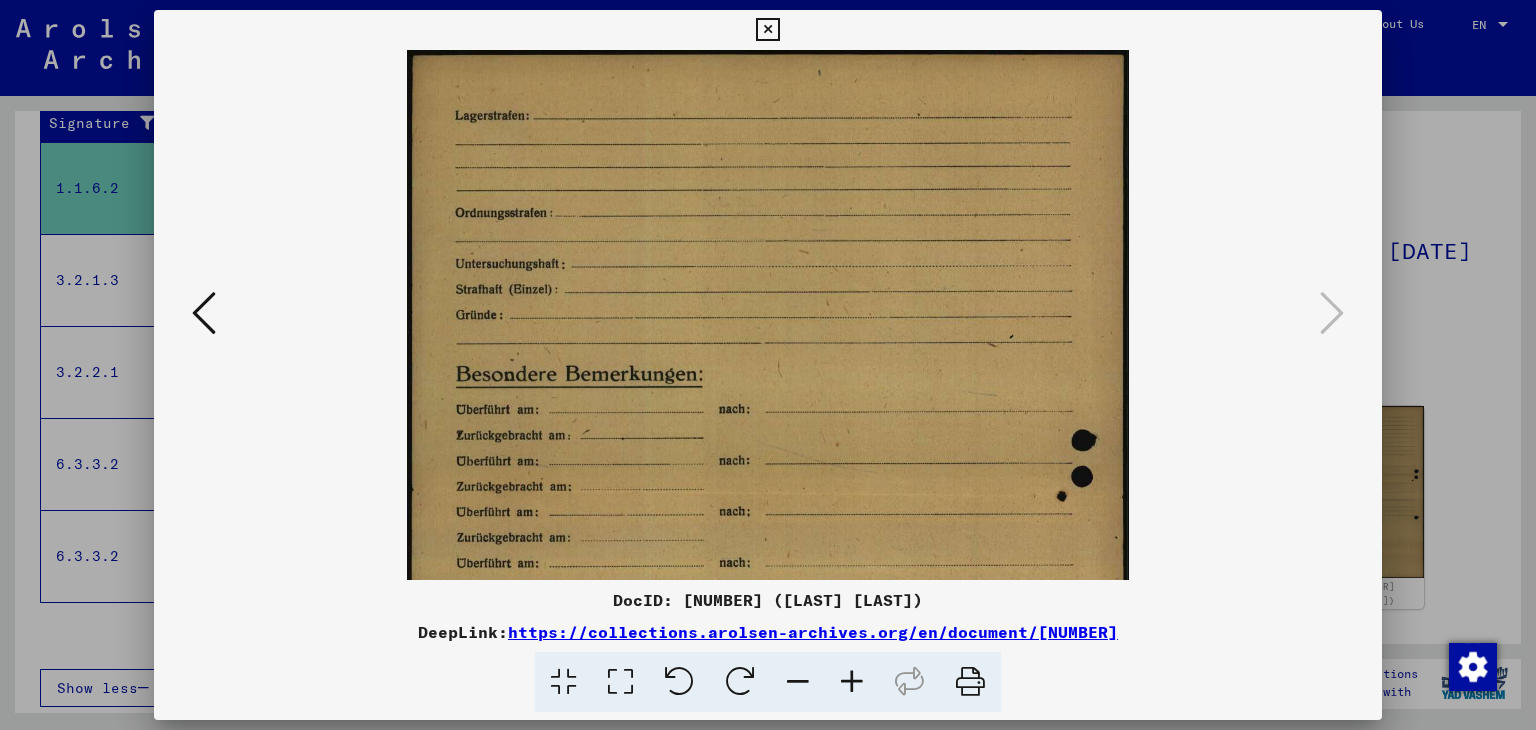 click at bounding box center [852, 682] 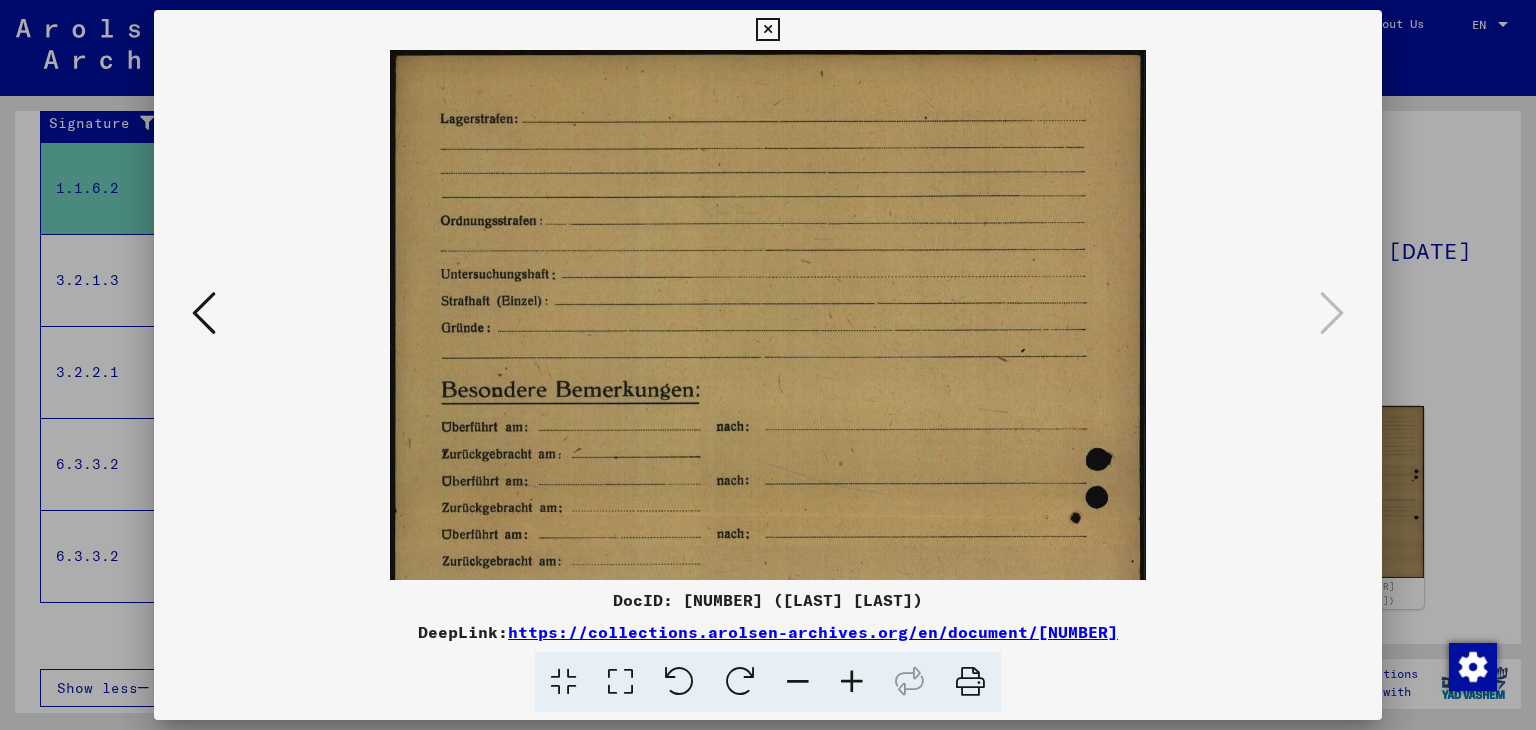 click at bounding box center [768, 315] 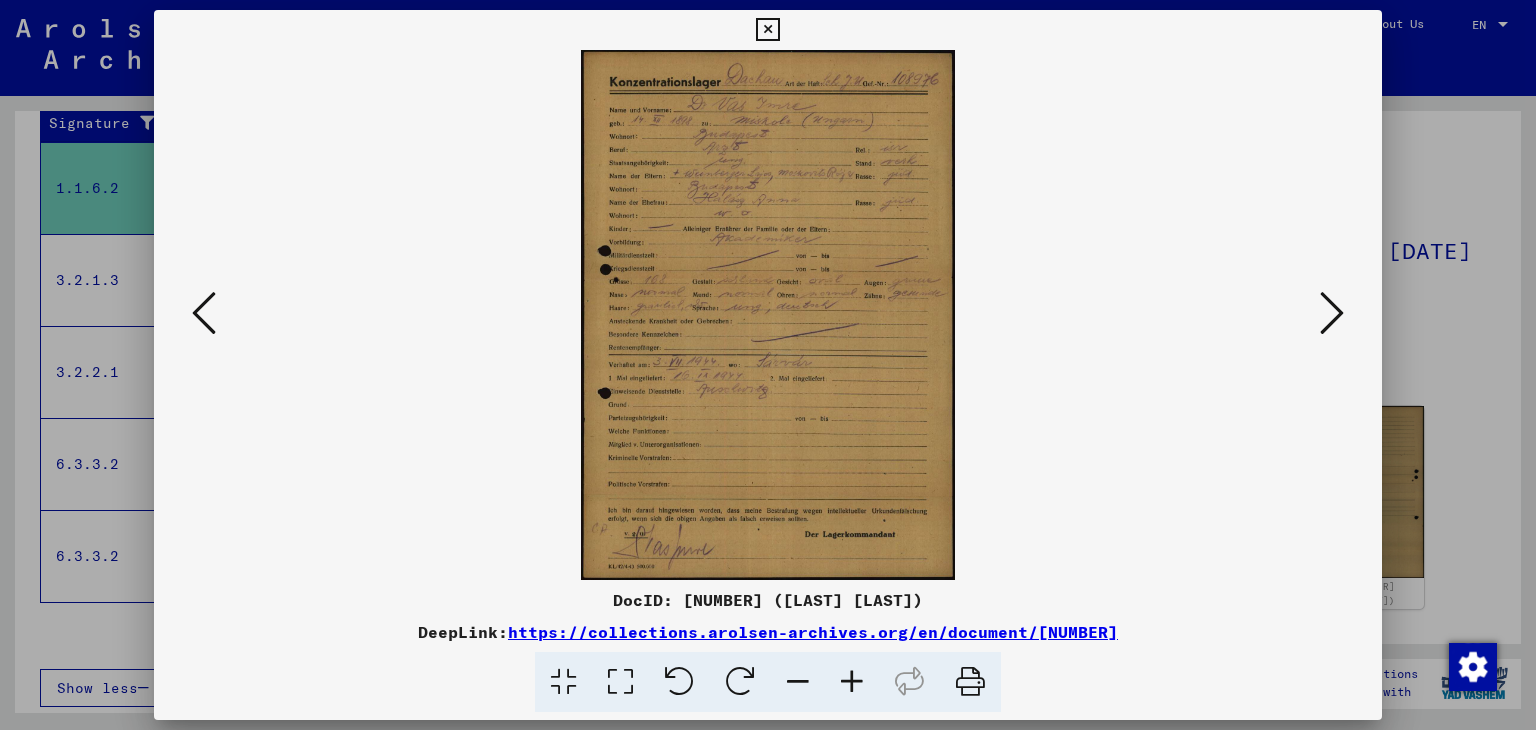 click at bounding box center [204, 313] 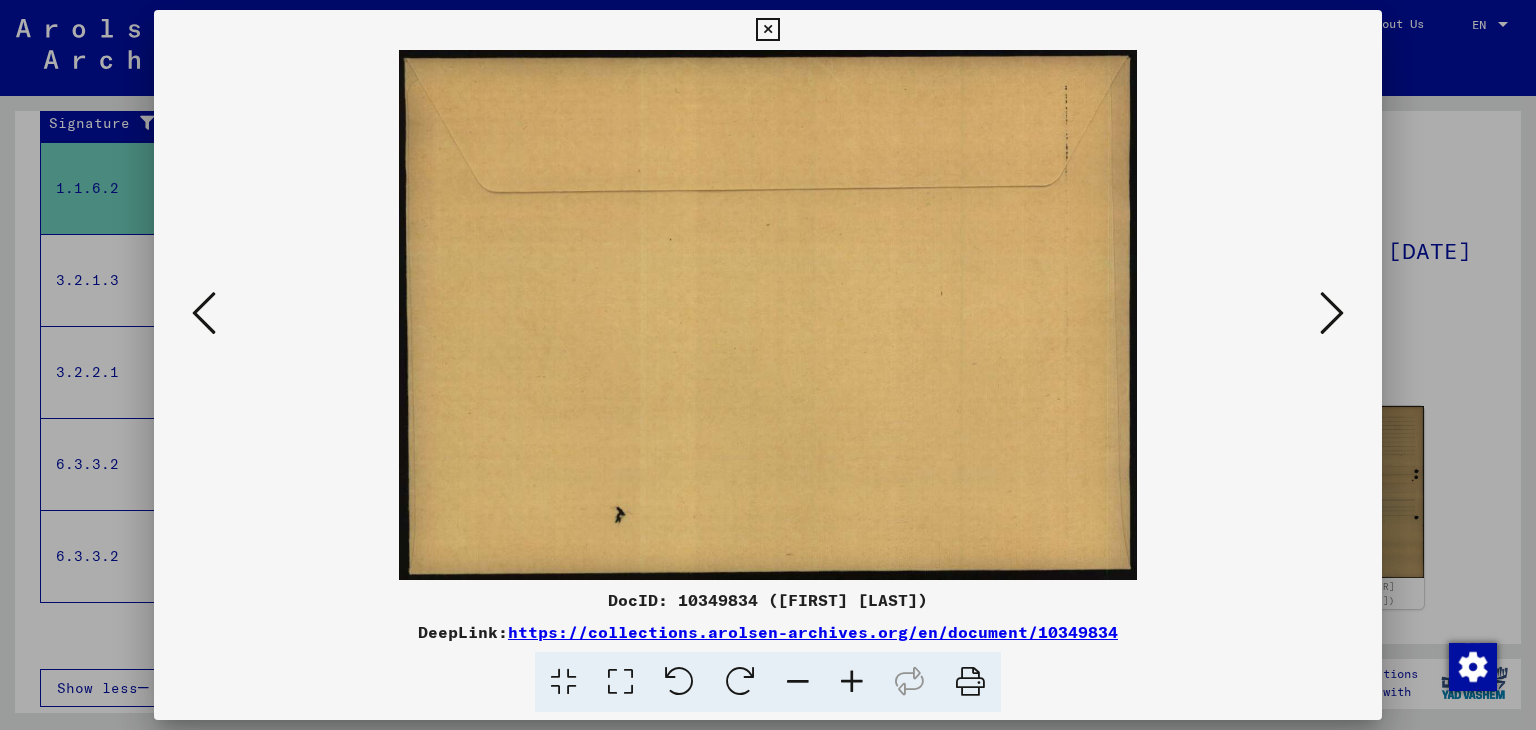 click at bounding box center [204, 313] 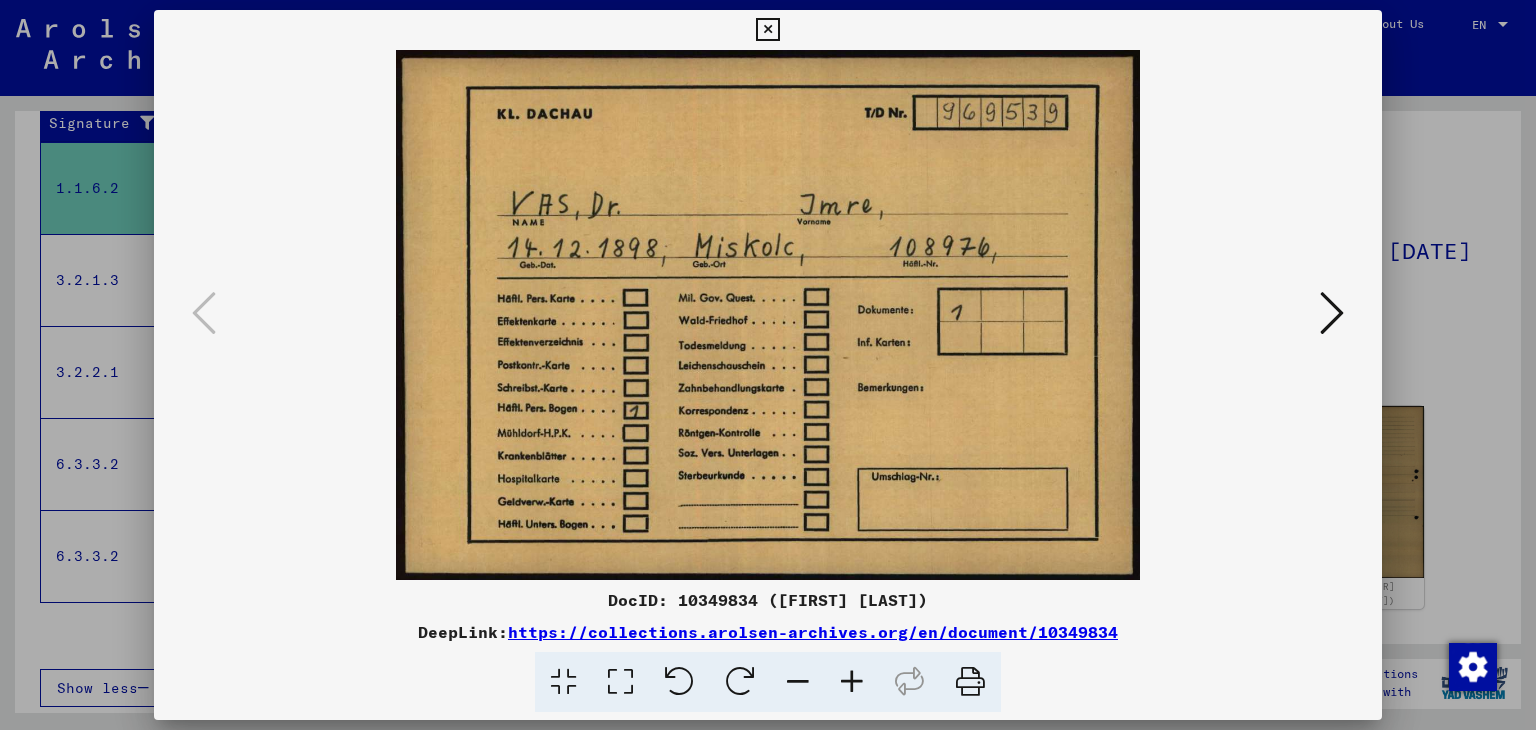 click at bounding box center [1332, 313] 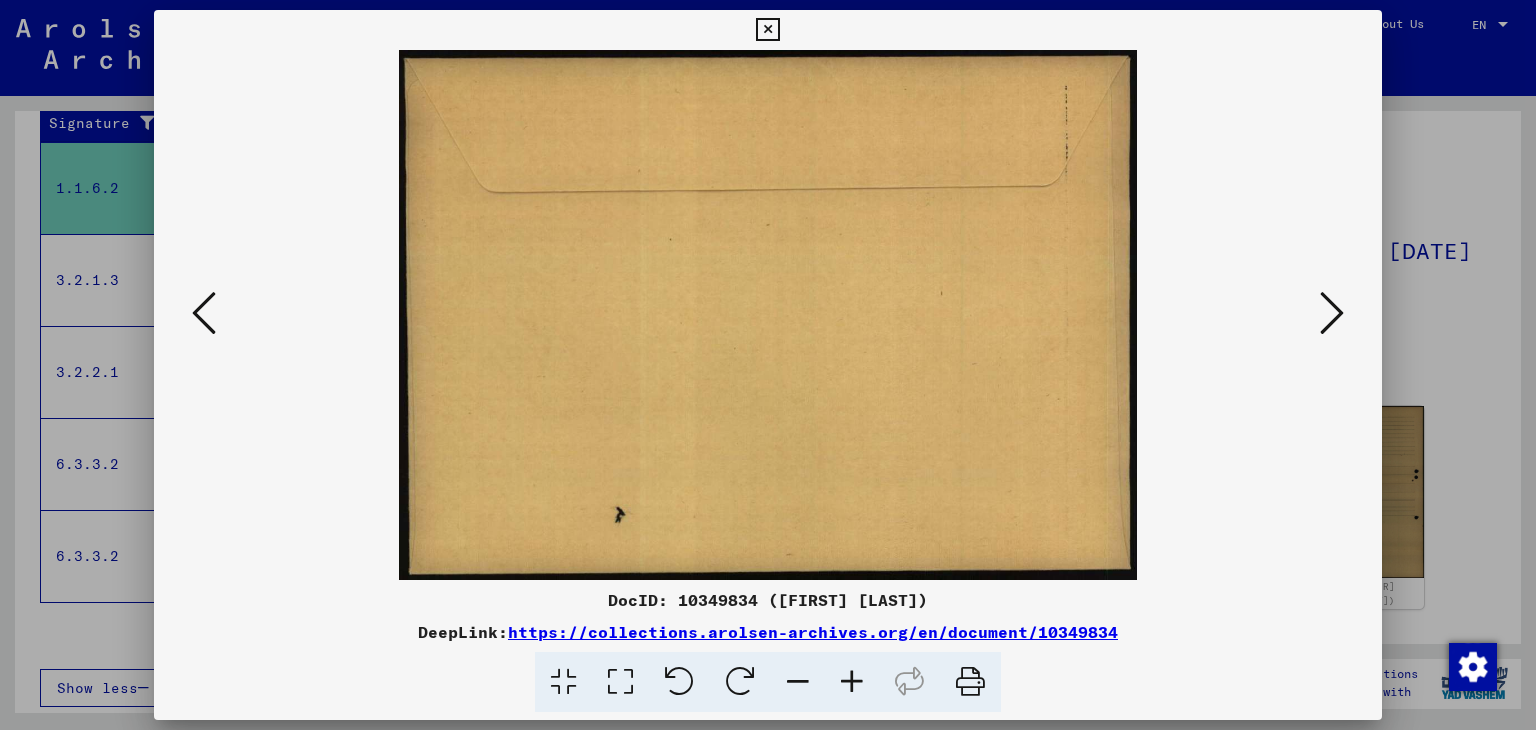 click at bounding box center [1332, 313] 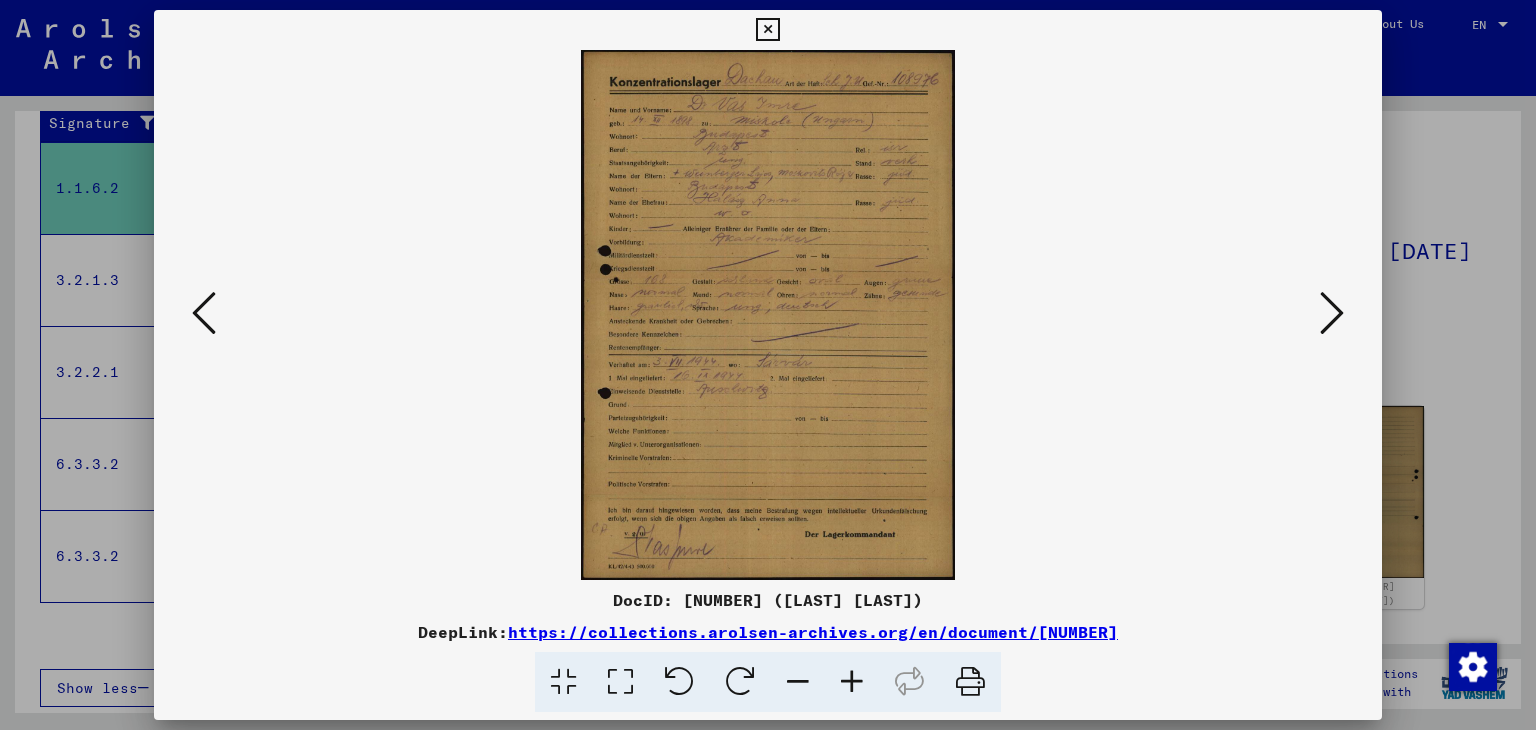 click at bounding box center (852, 682) 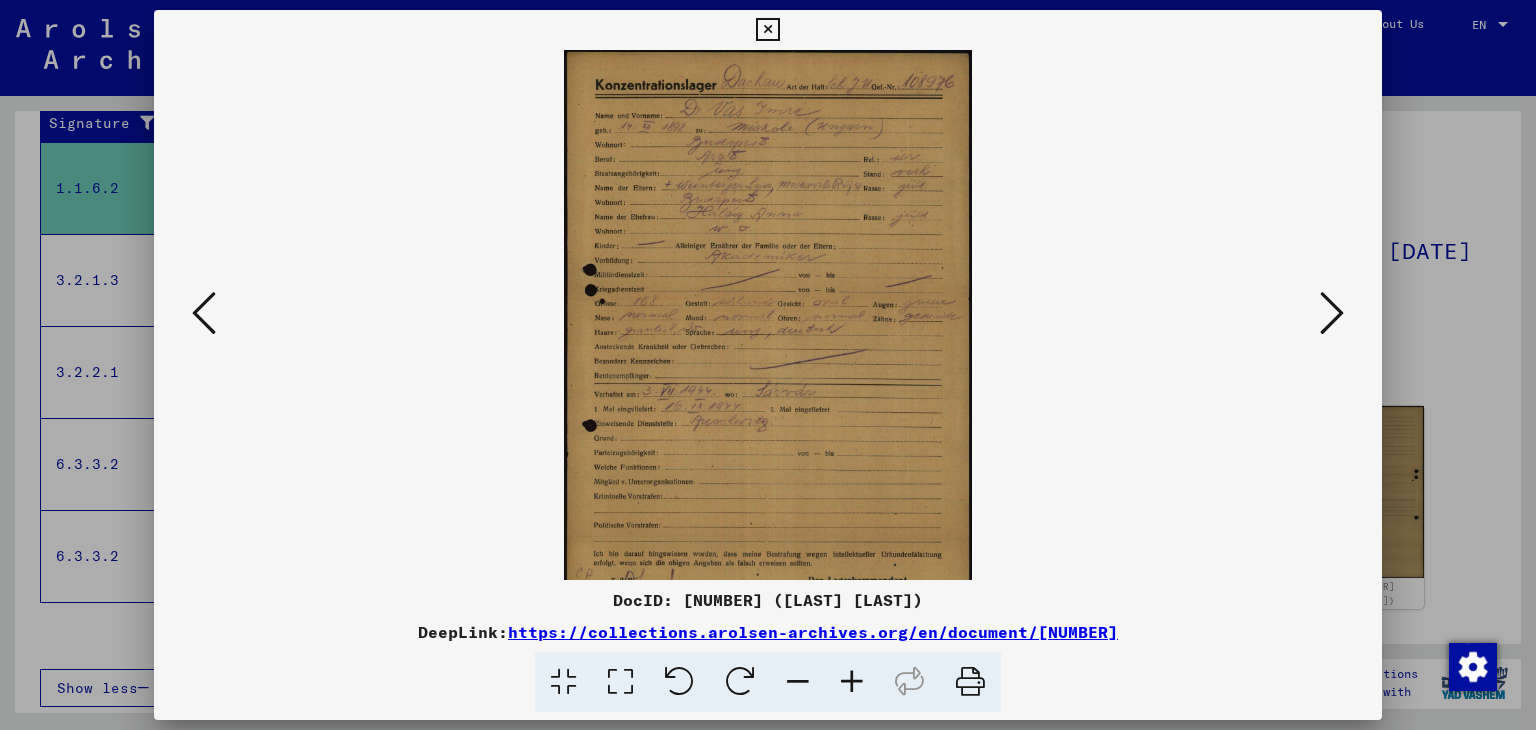 click at bounding box center (852, 682) 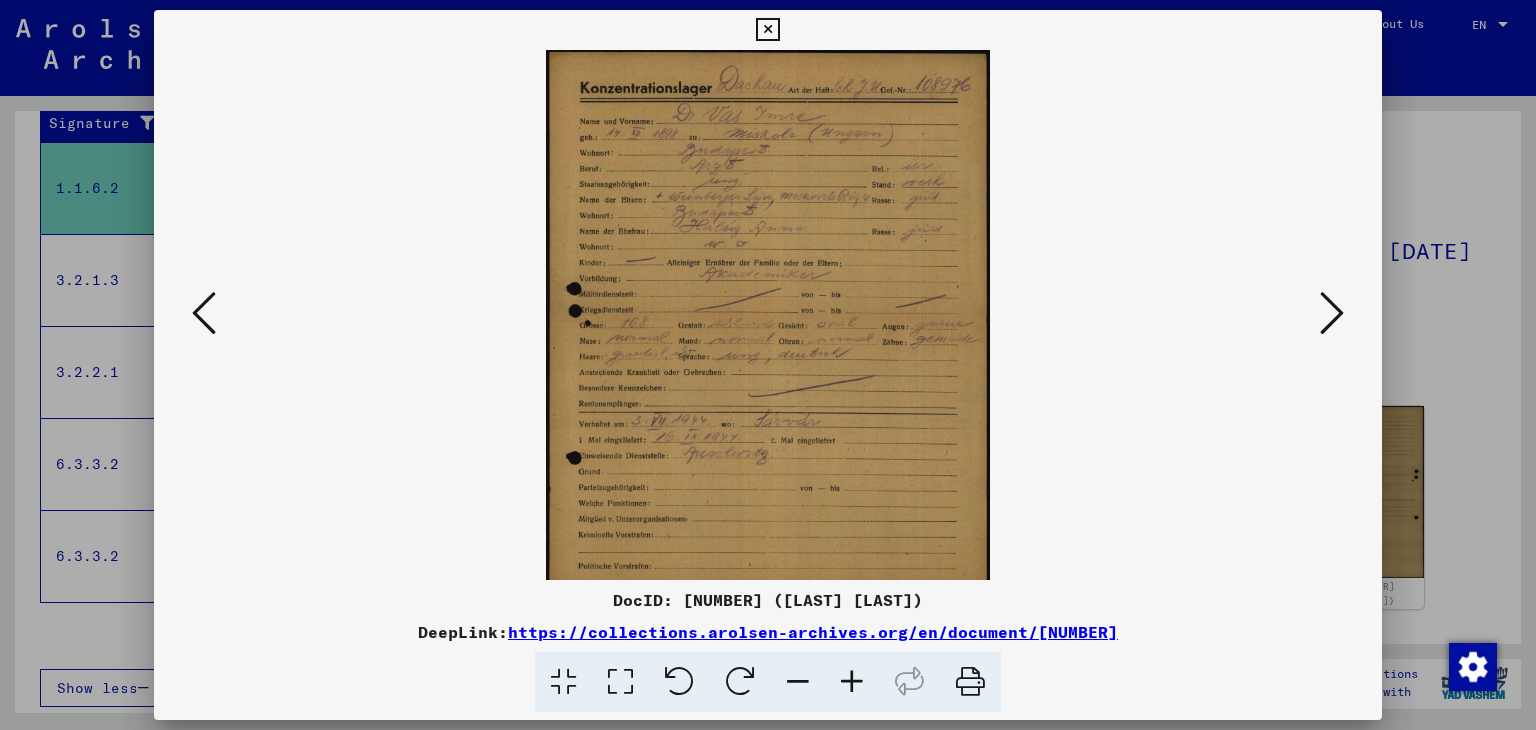 click at bounding box center (852, 682) 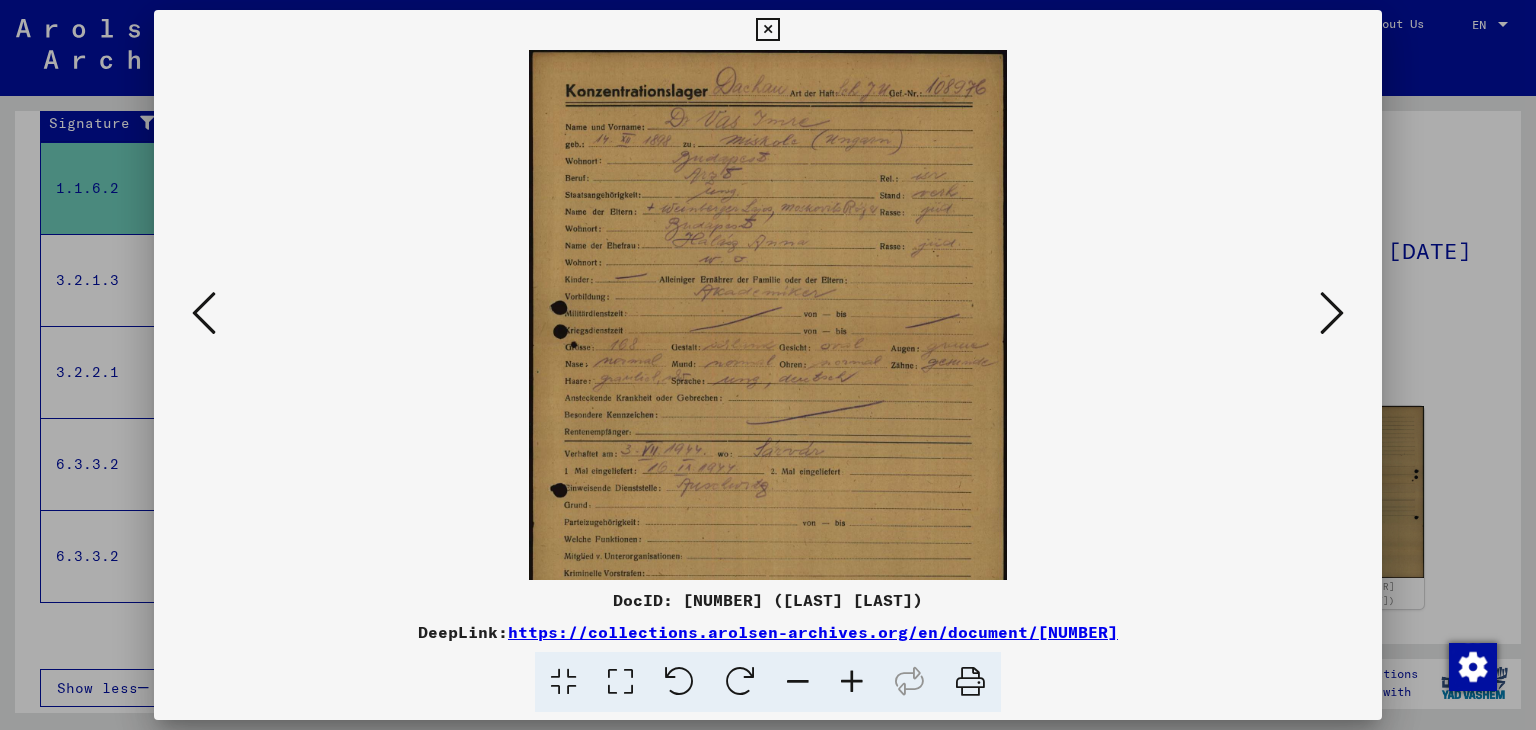 click at bounding box center (852, 682) 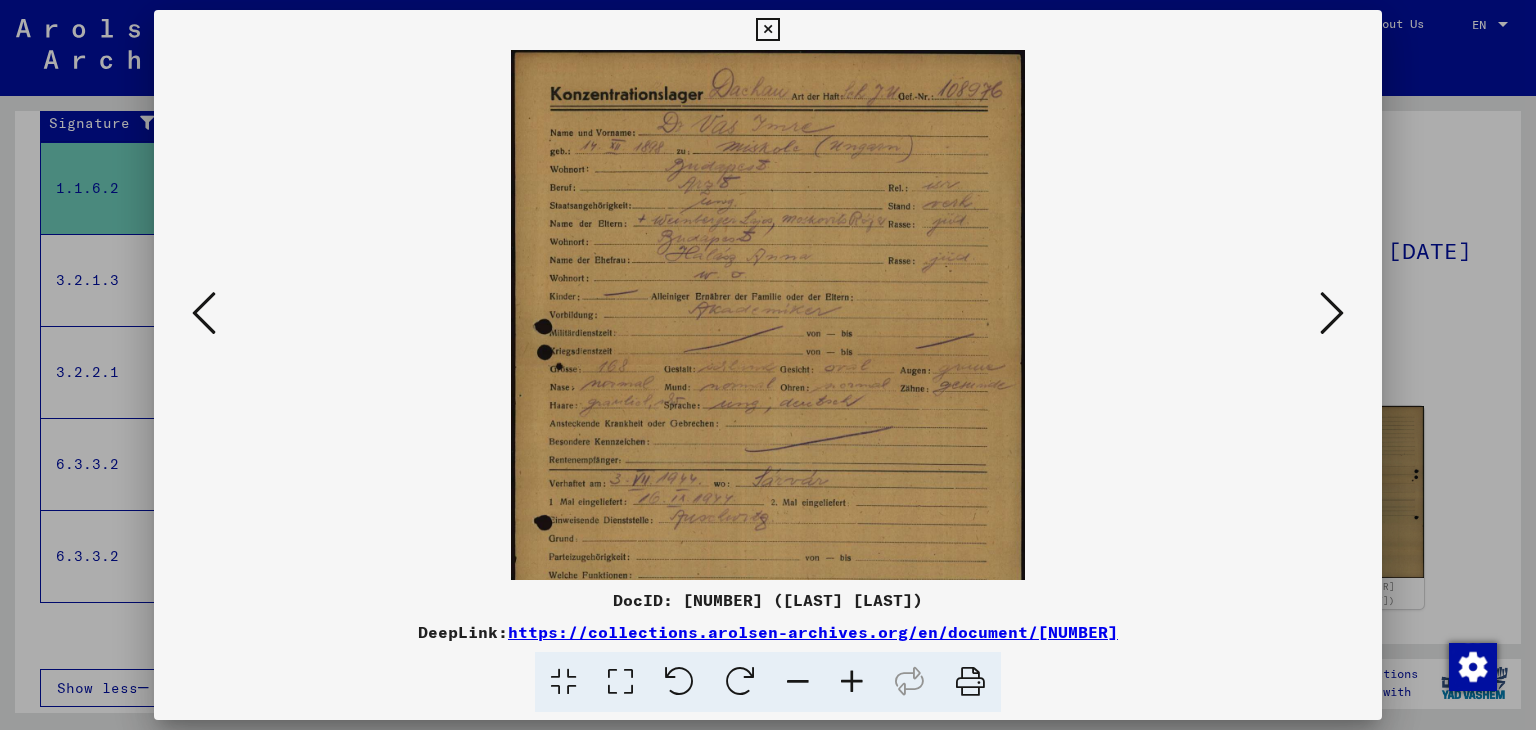 click at bounding box center (852, 682) 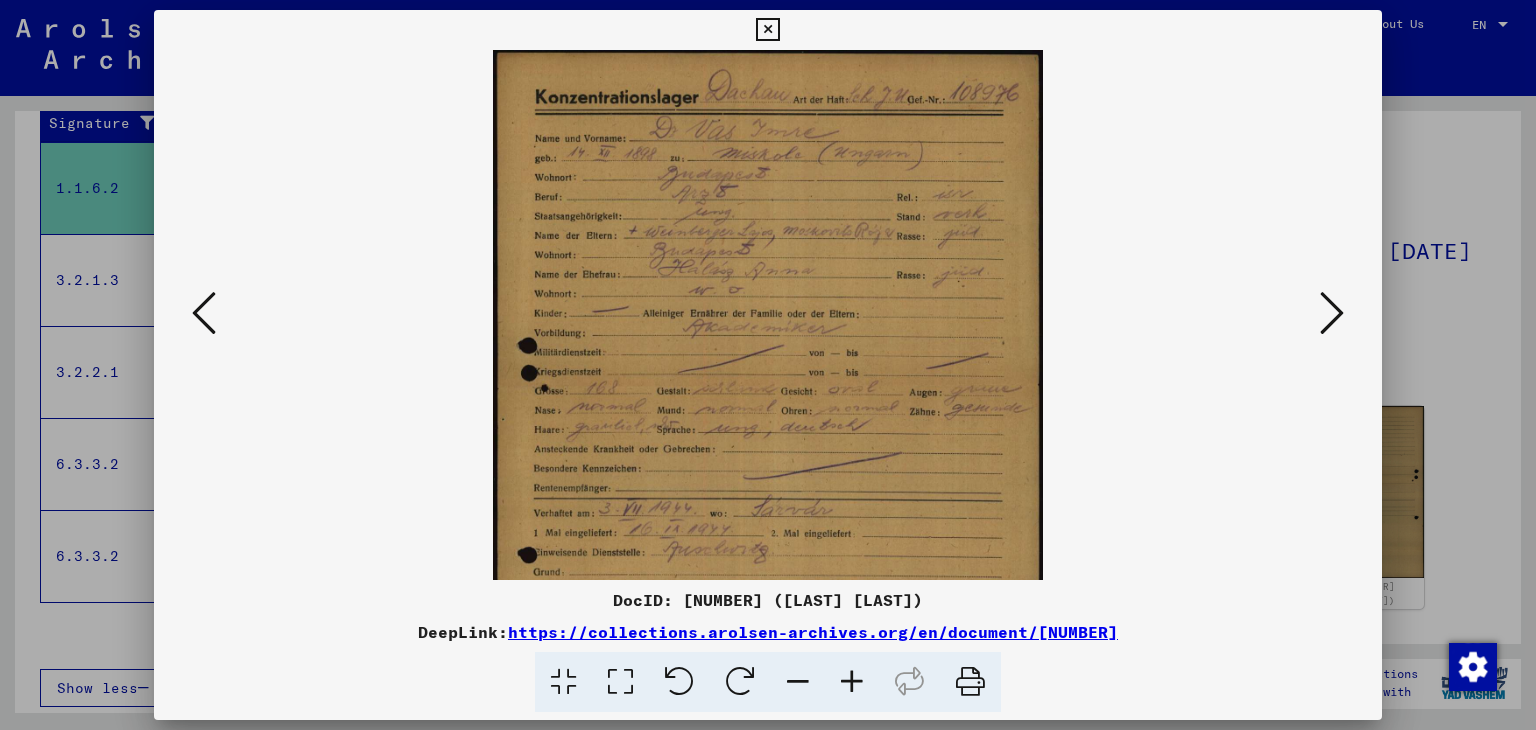 click at bounding box center [852, 682] 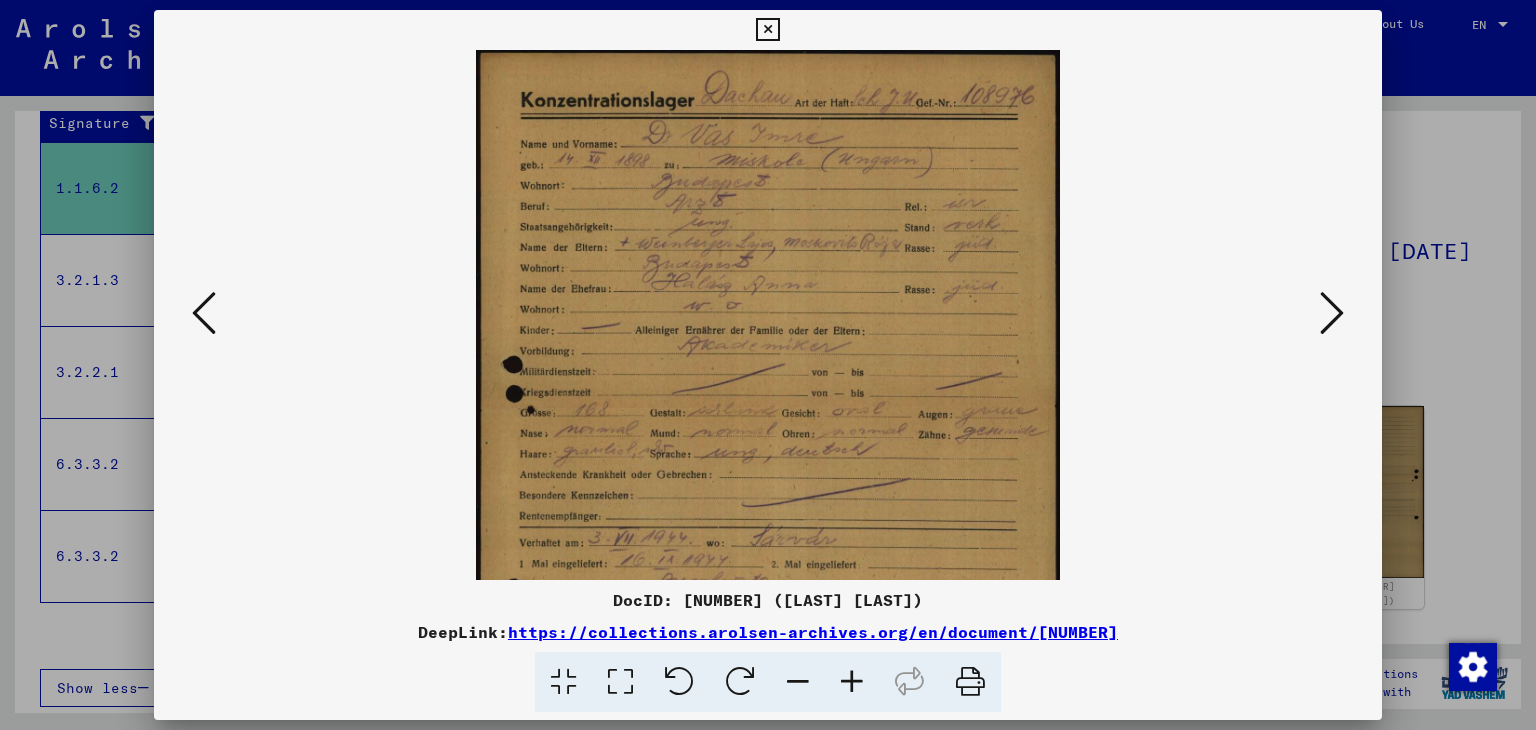 click at bounding box center [852, 682] 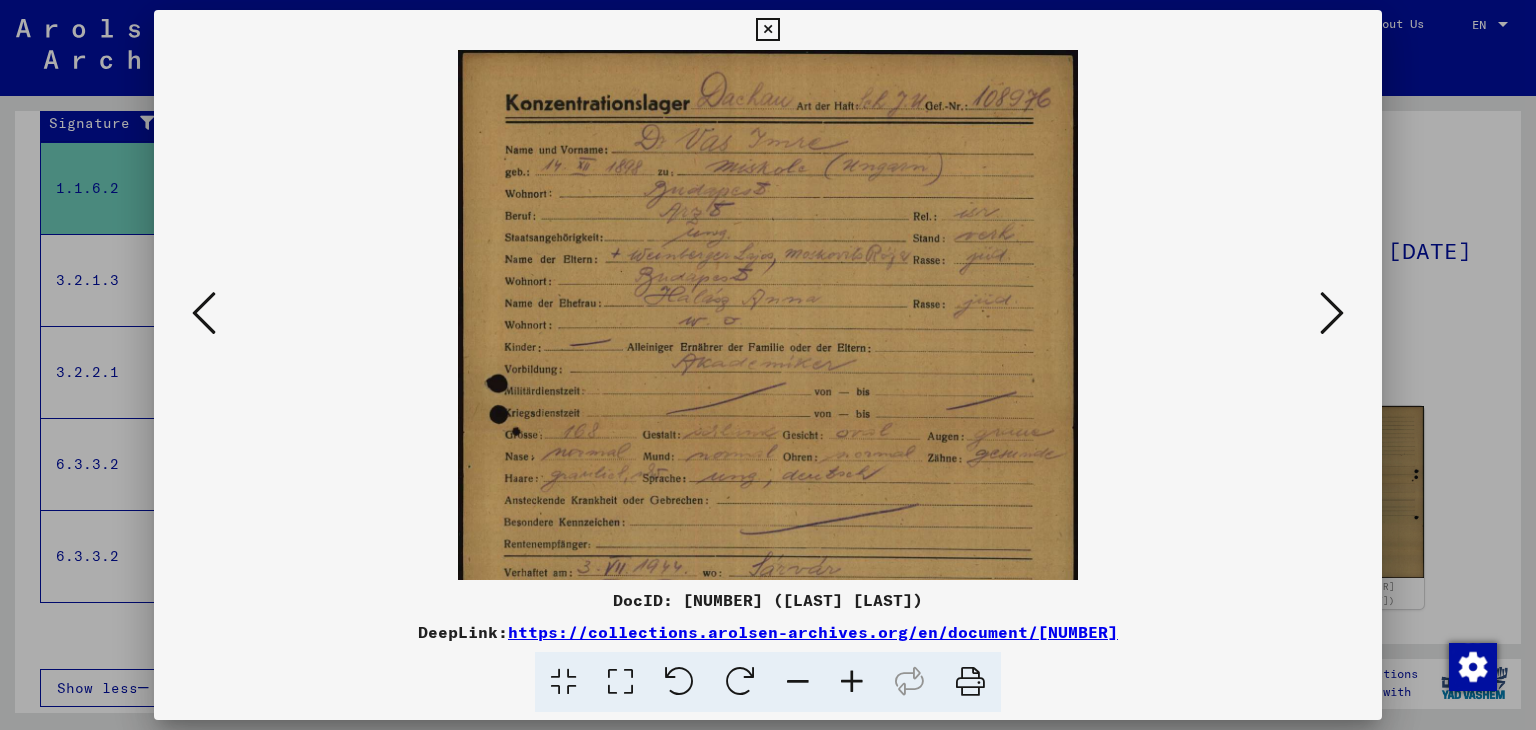 click at bounding box center (852, 682) 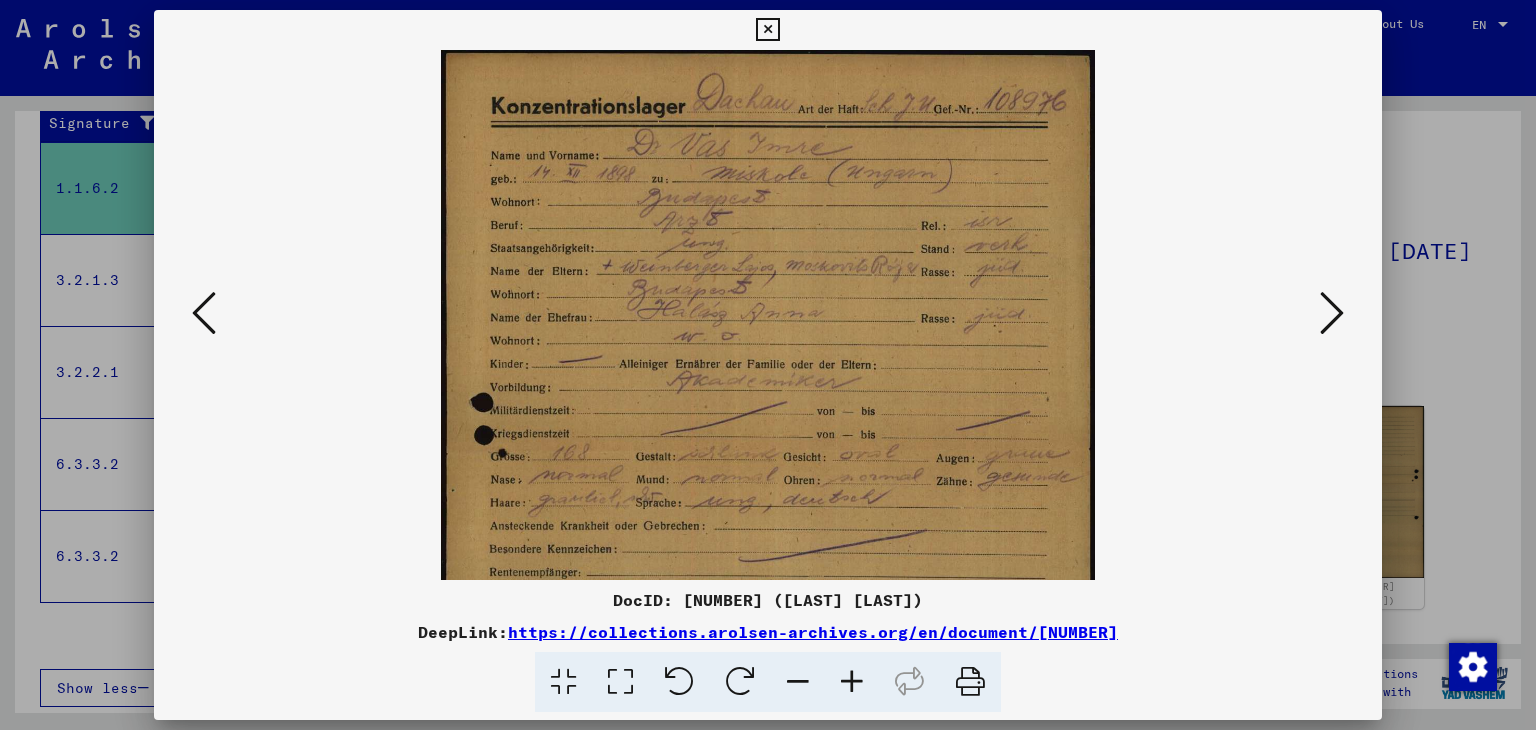 click at bounding box center (852, 682) 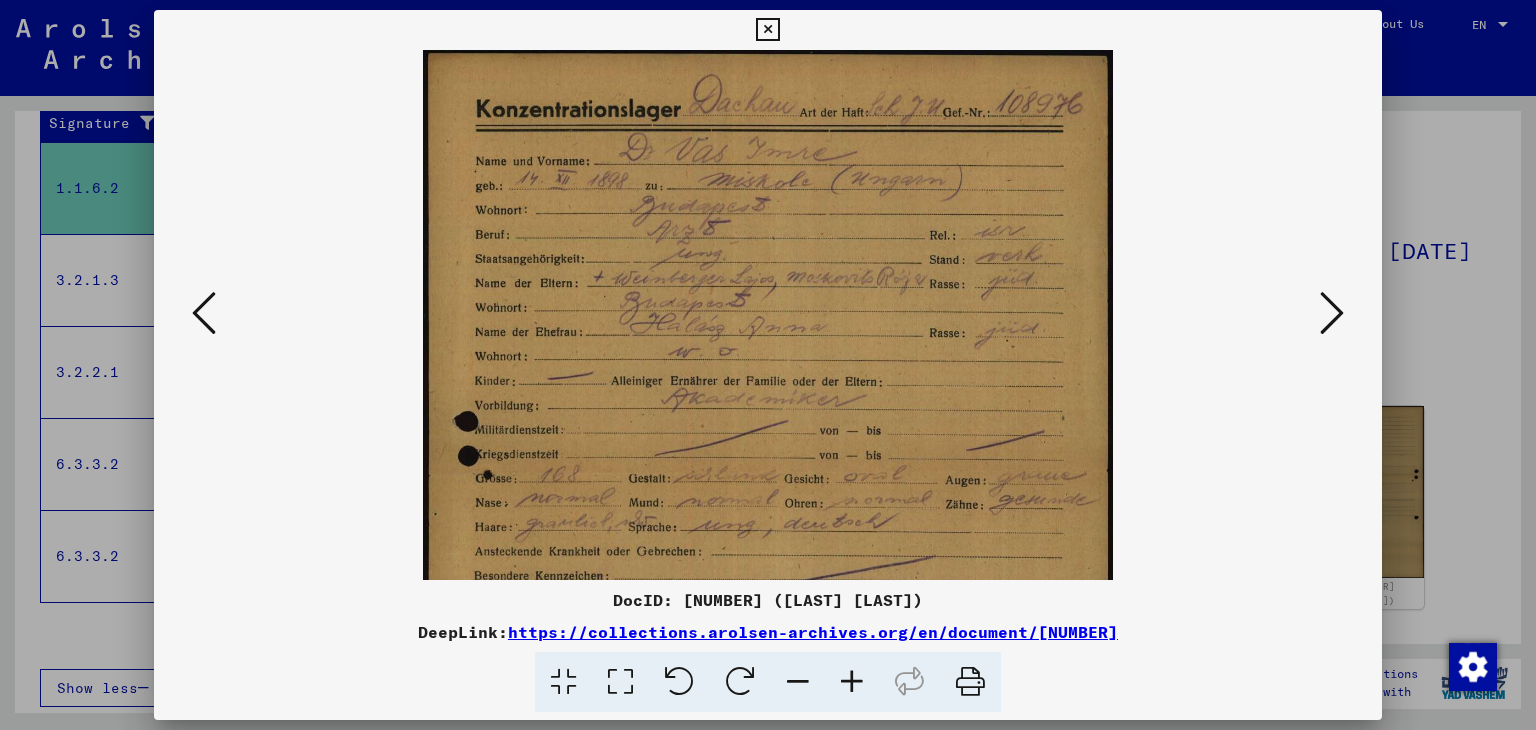 click at bounding box center (852, 682) 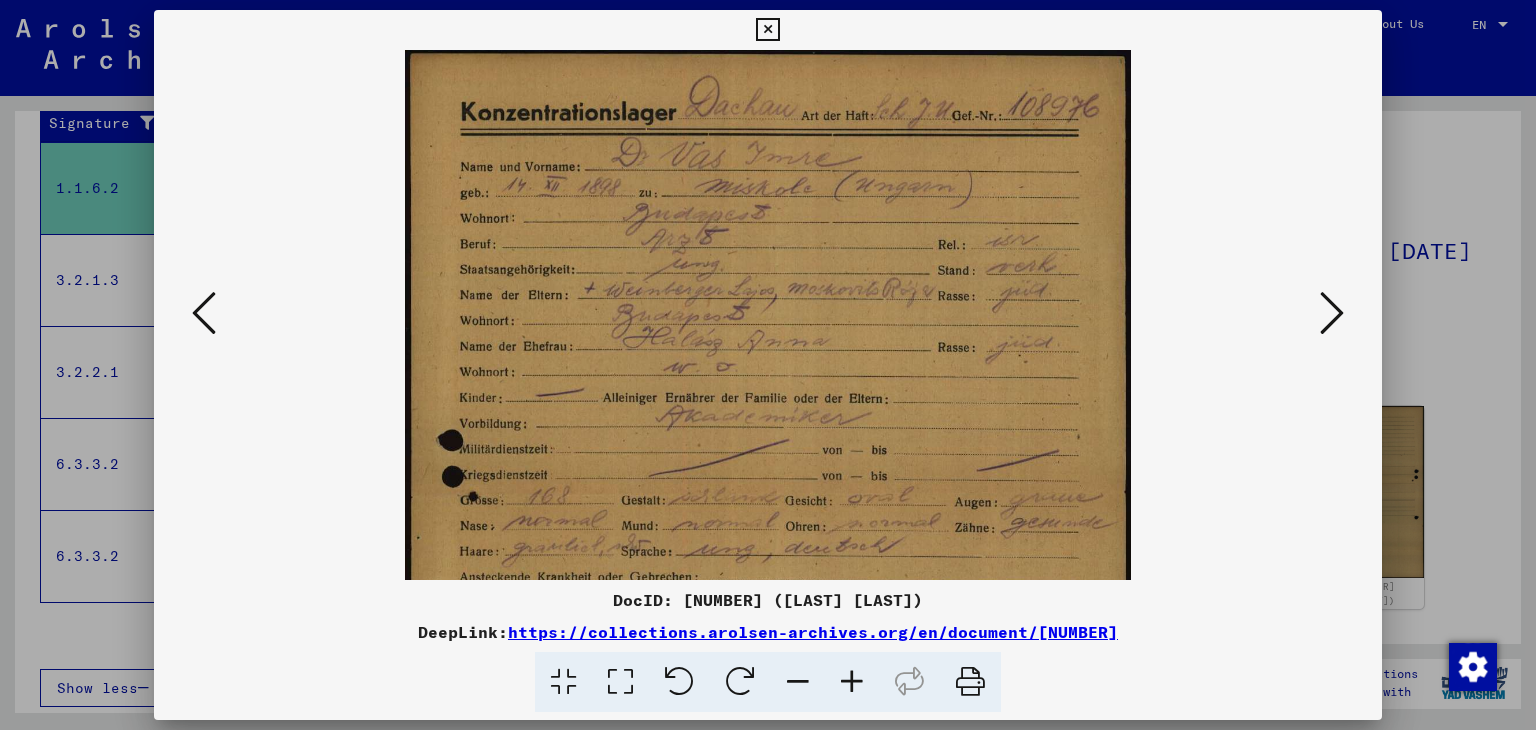 click at bounding box center (852, 682) 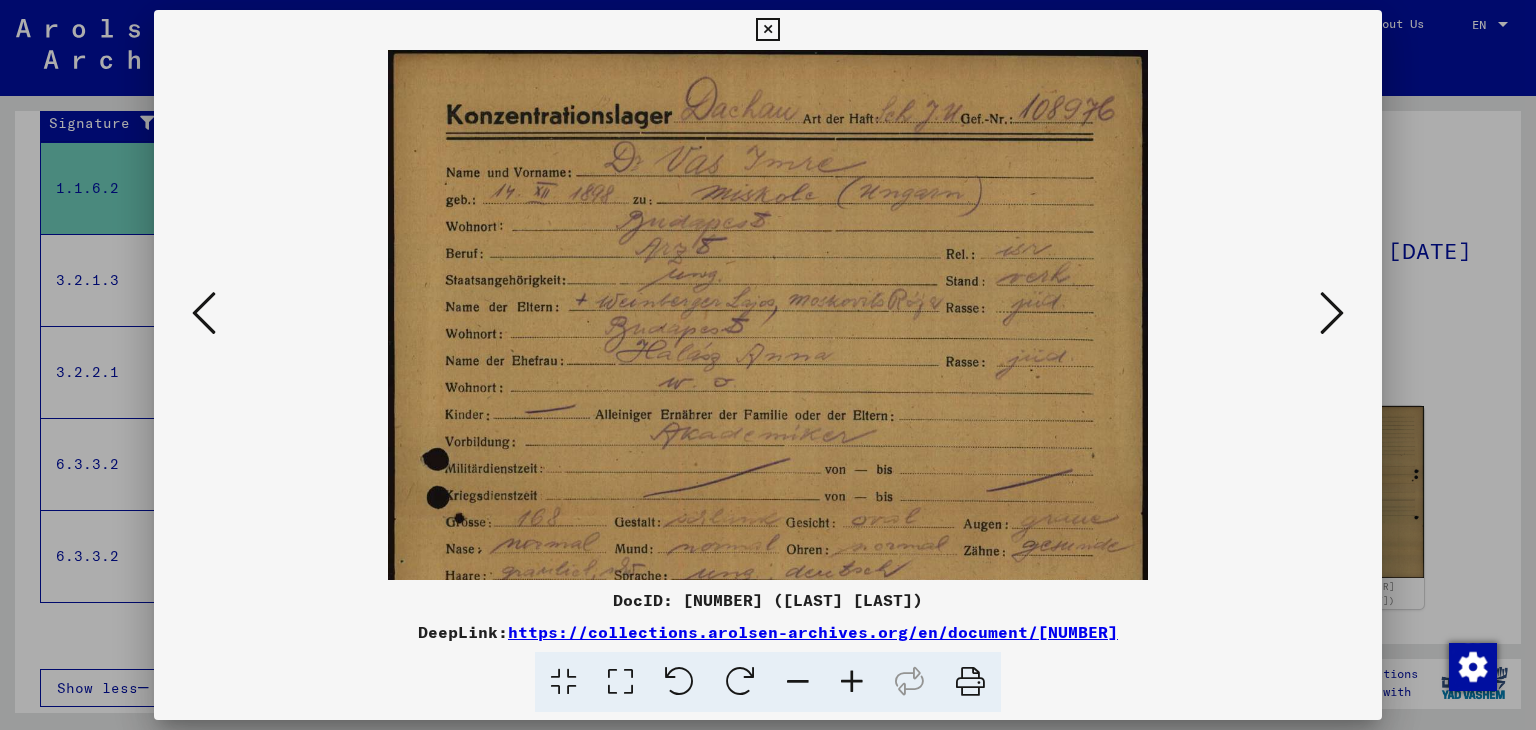 click at bounding box center [852, 682] 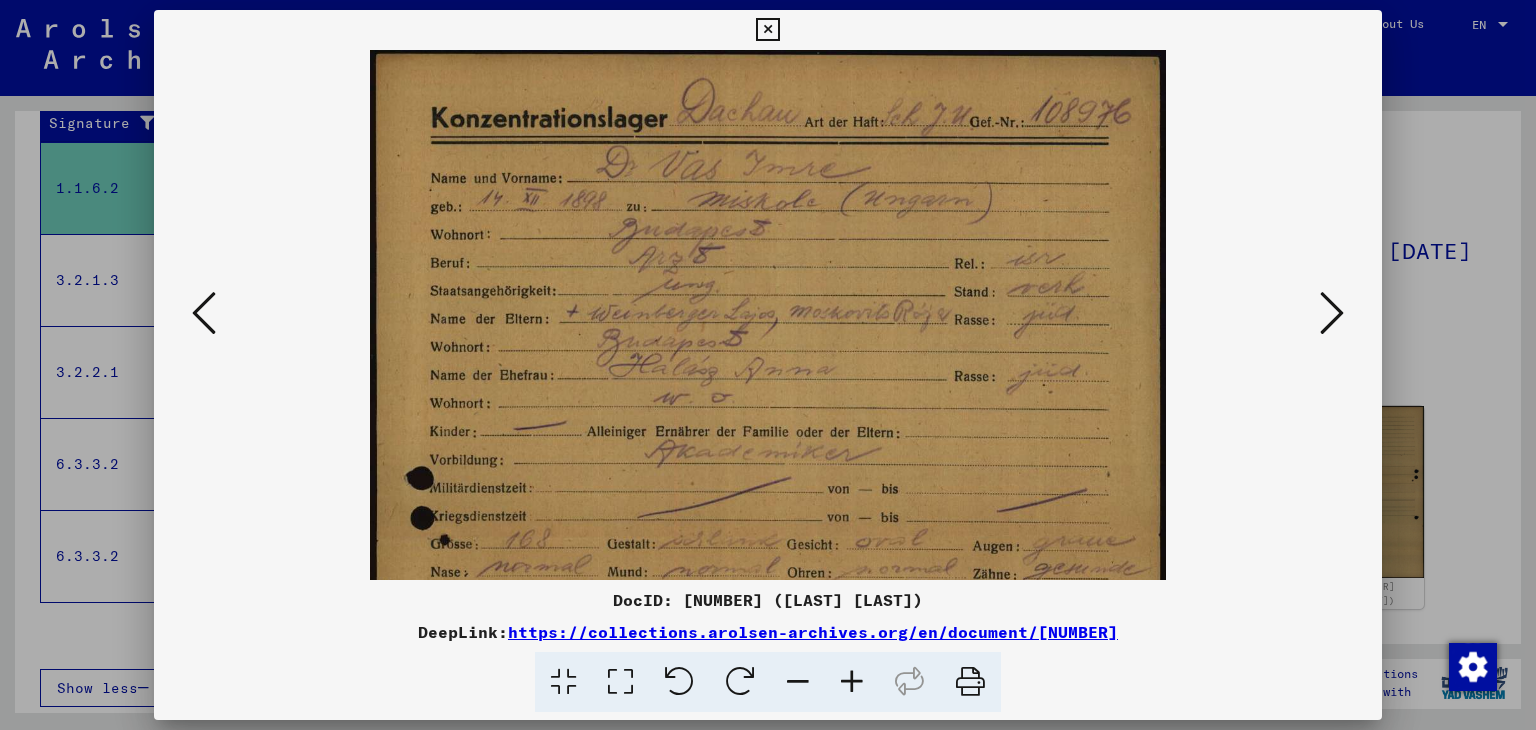 click at bounding box center (852, 682) 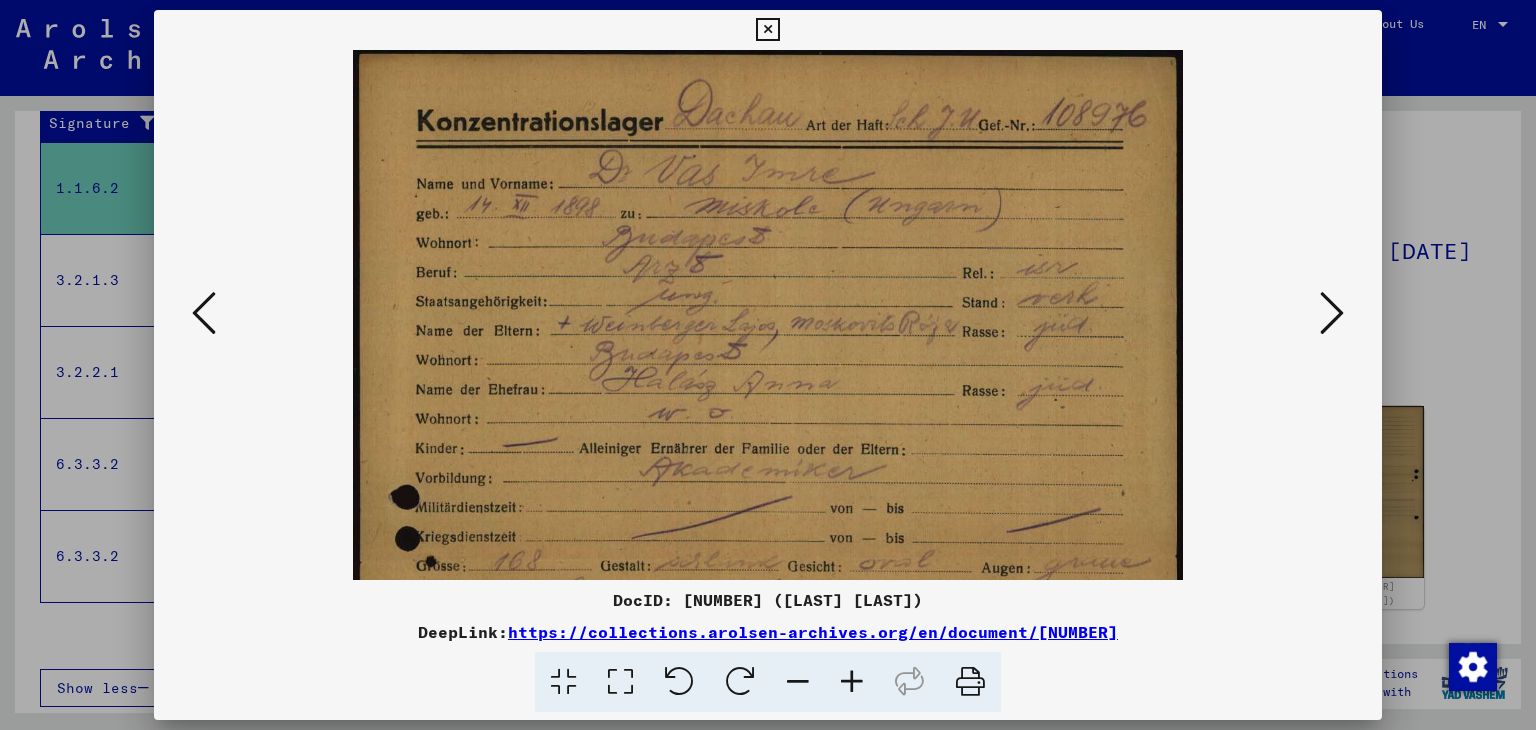click at bounding box center [852, 682] 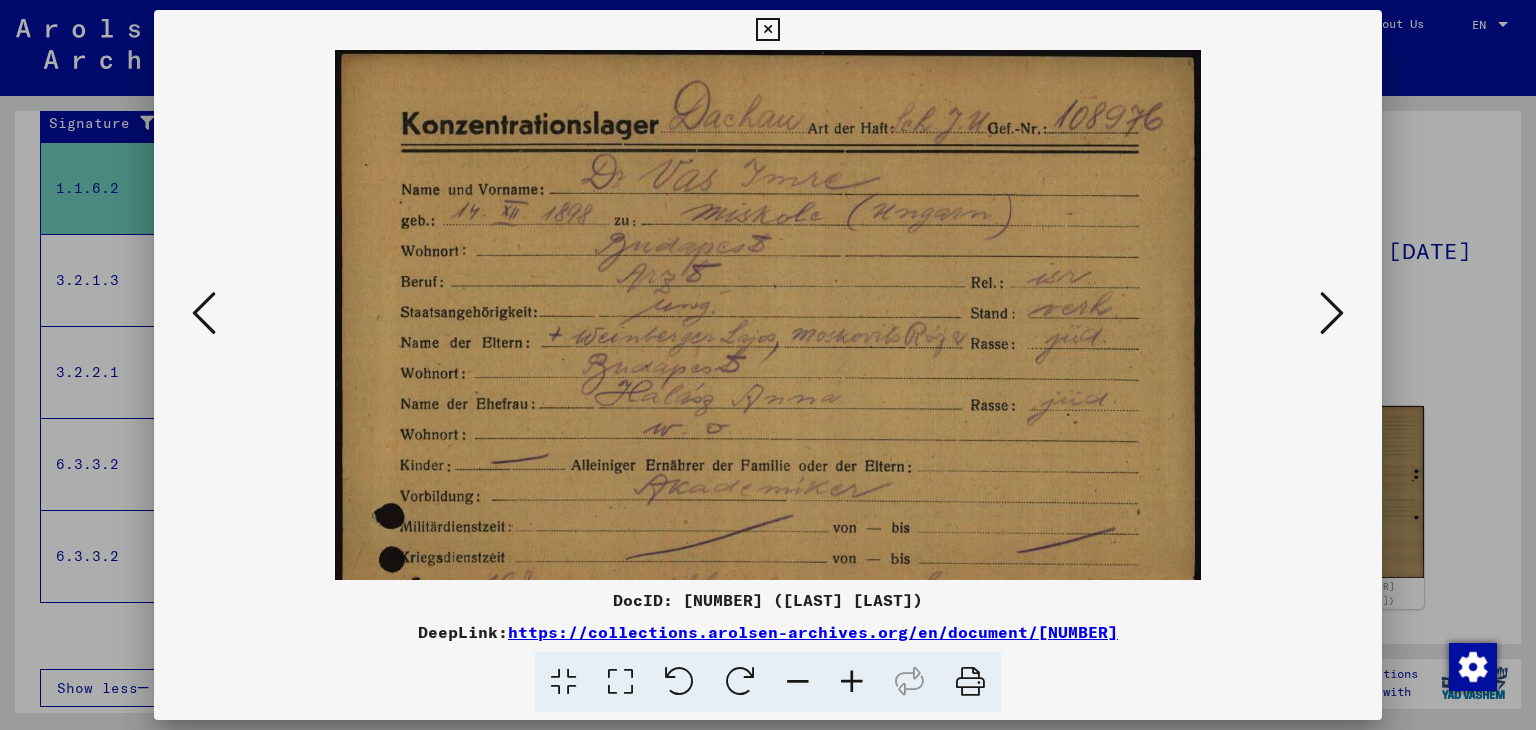 click at bounding box center [852, 682] 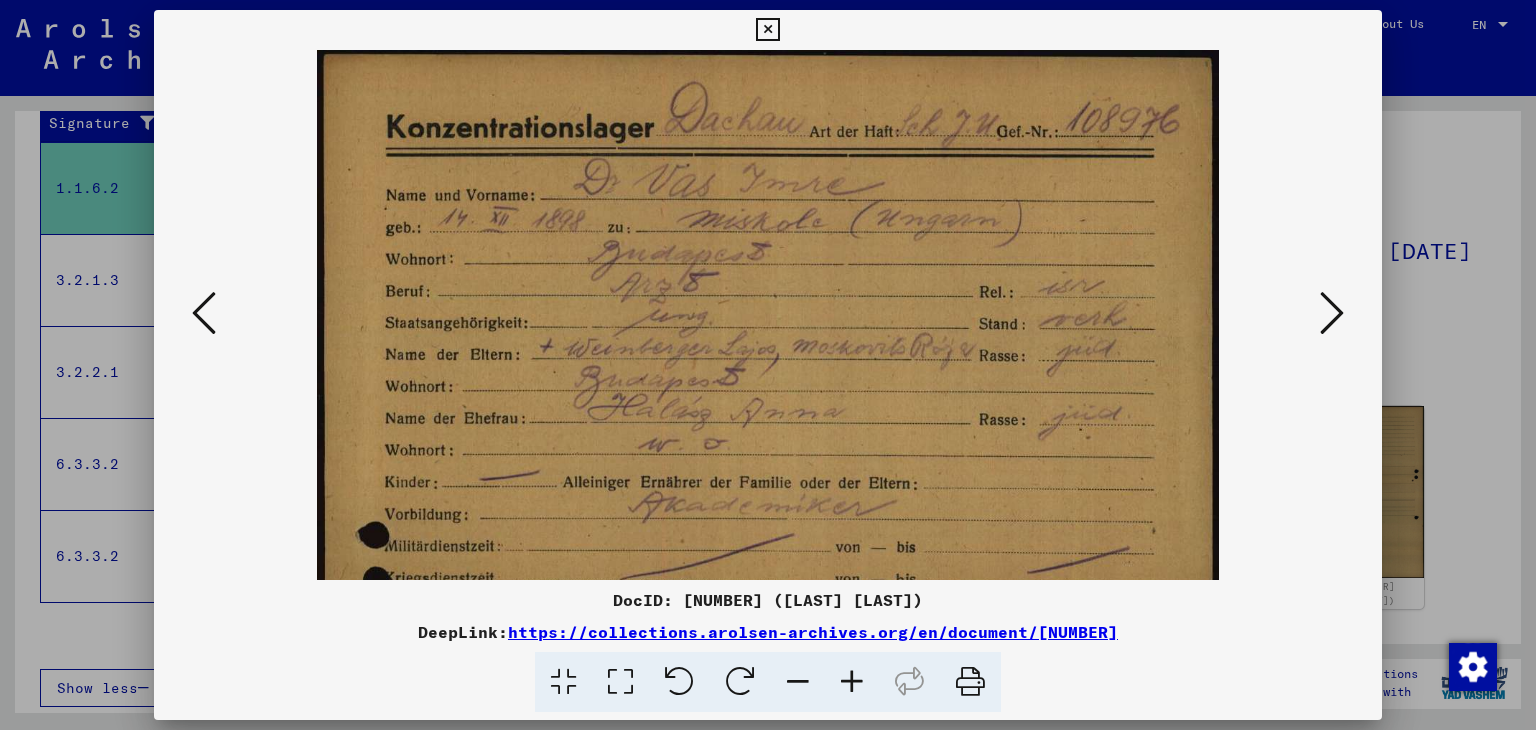 click at bounding box center [852, 682] 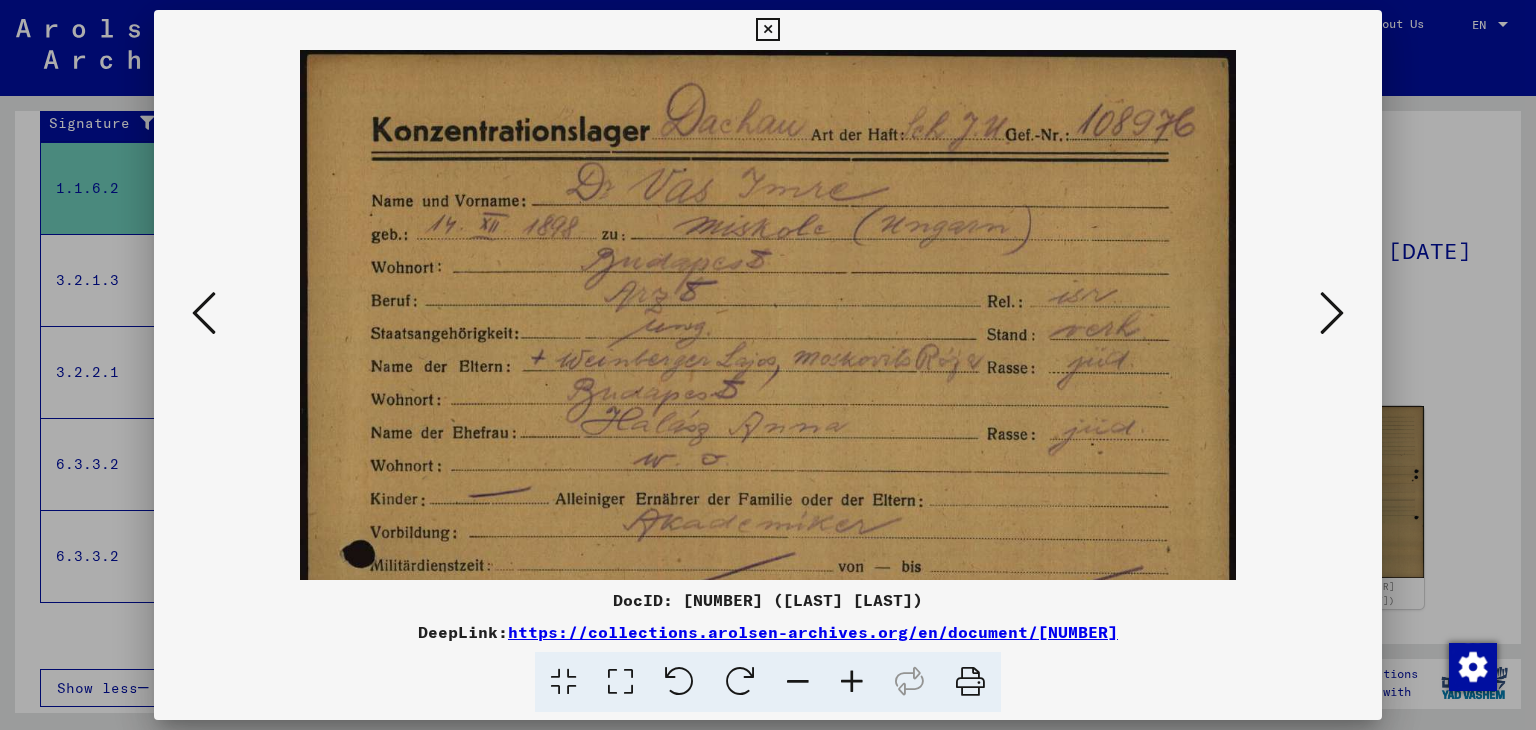 click at bounding box center (852, 682) 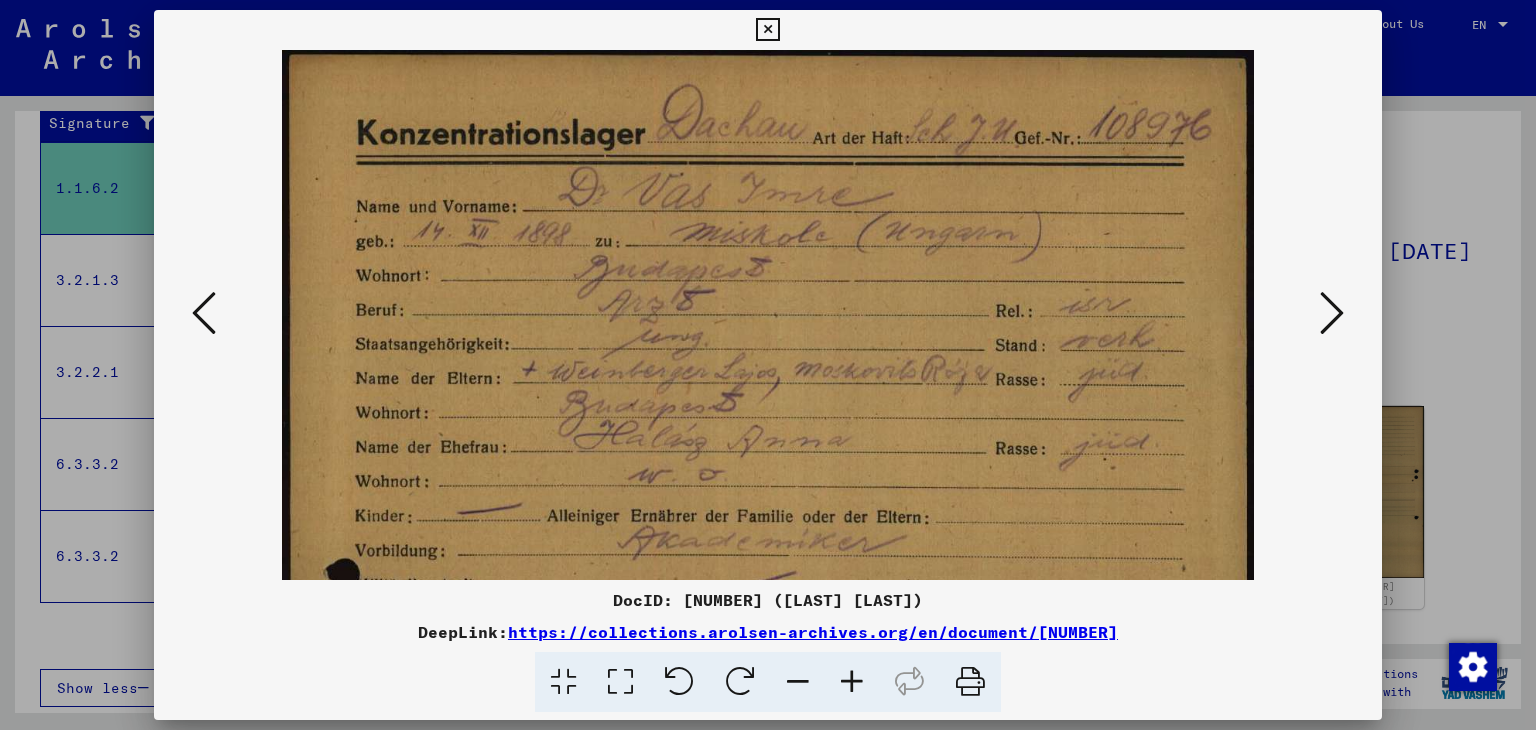 click at bounding box center (852, 682) 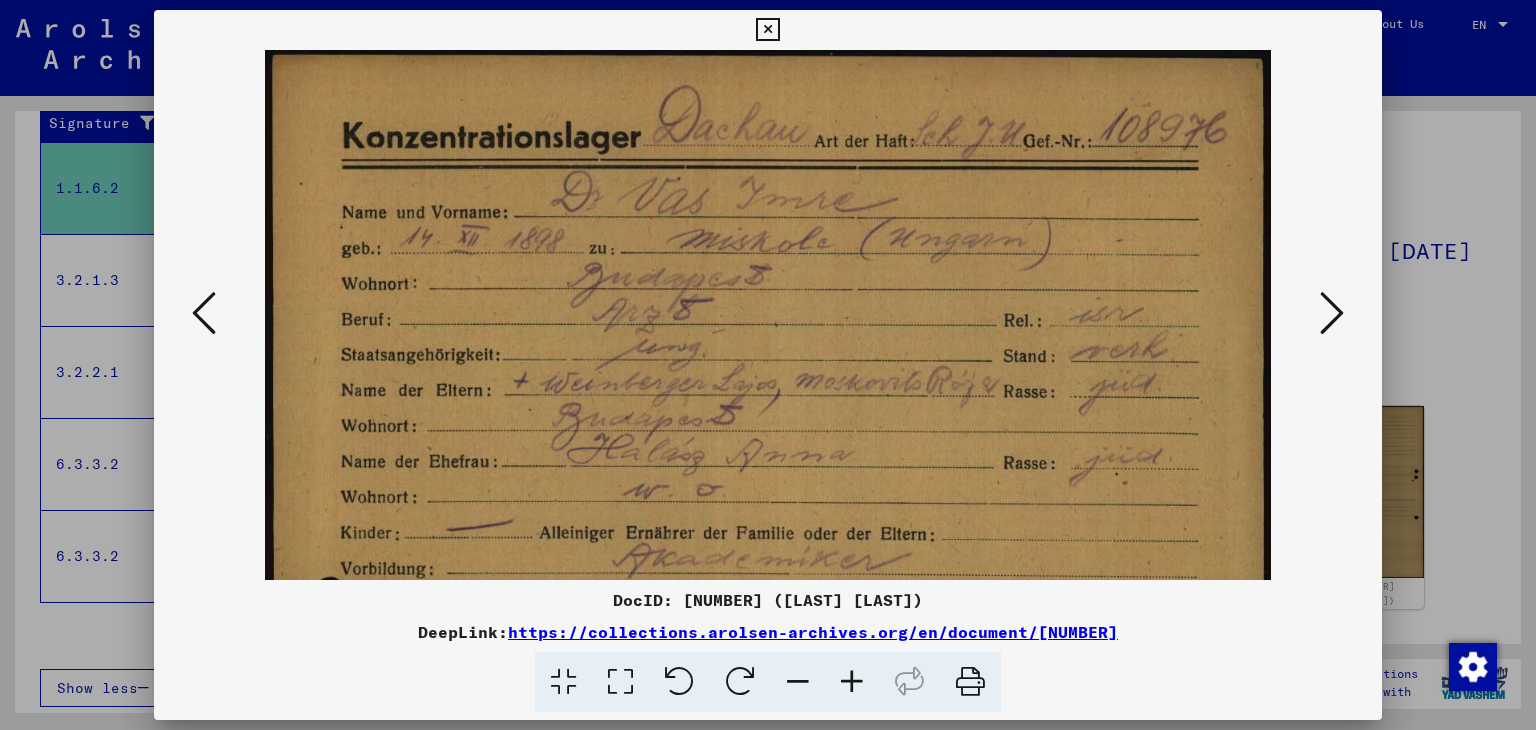 click at bounding box center [852, 682] 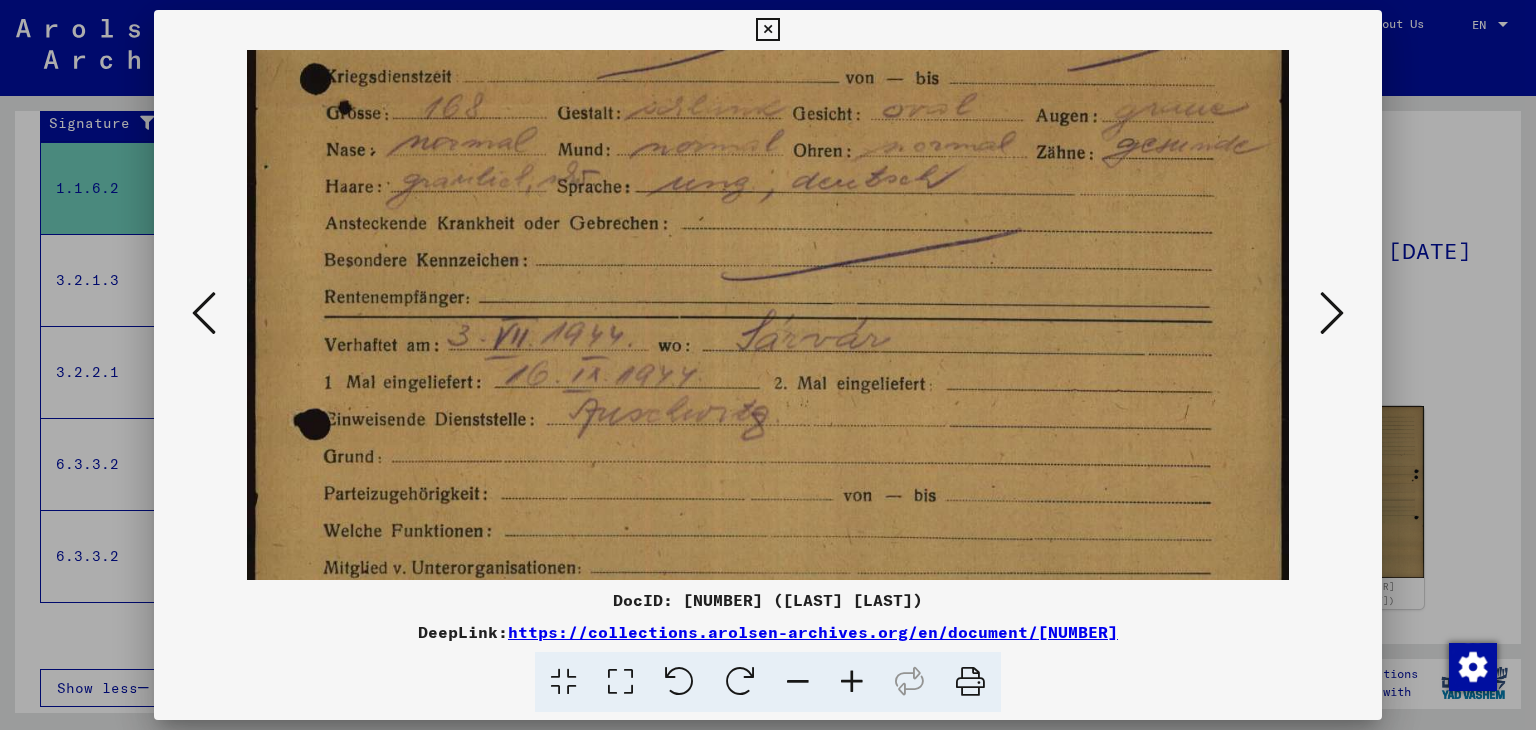 scroll, scrollTop: 588, scrollLeft: 0, axis: vertical 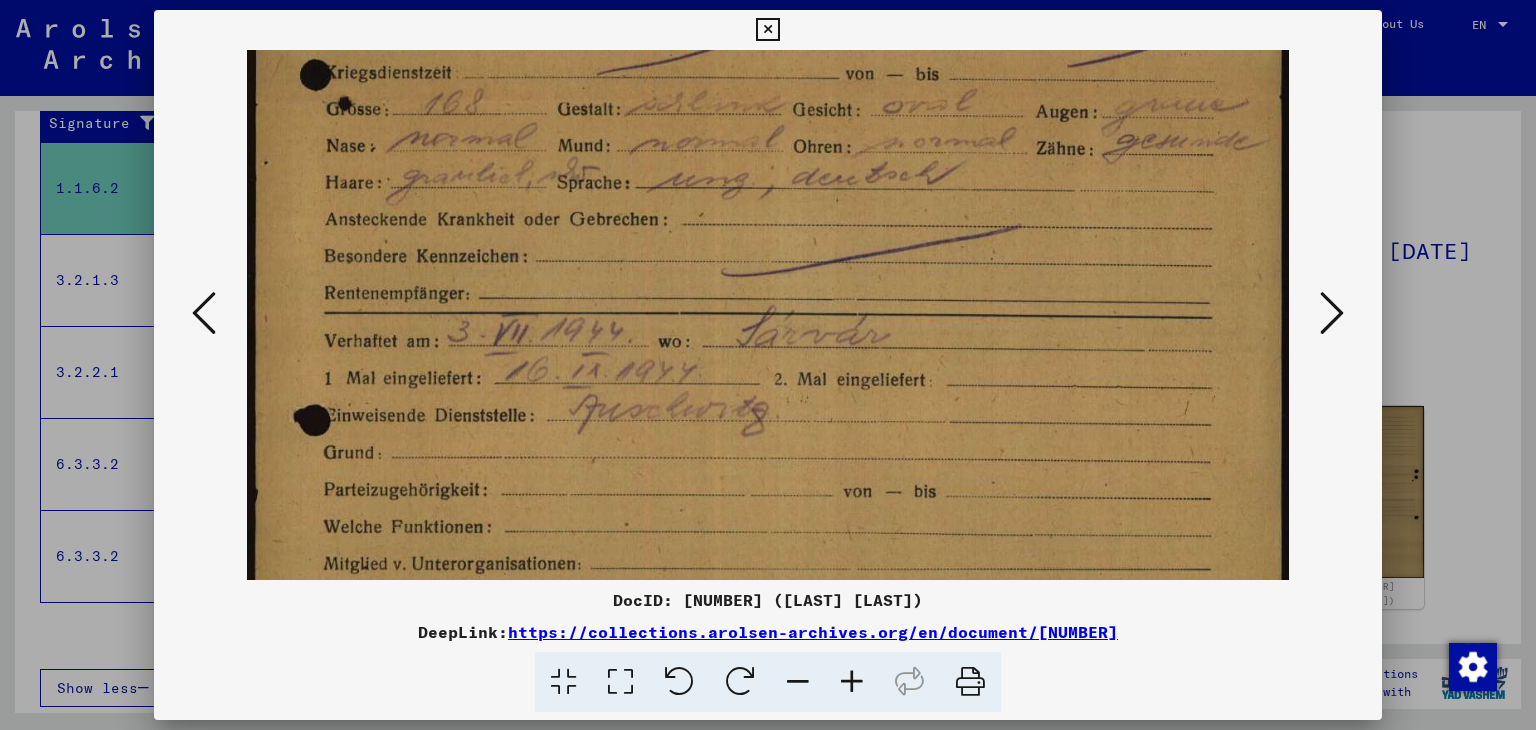 drag, startPoint x: 1016, startPoint y: 510, endPoint x: 821, endPoint y: -58, distance: 600.5406 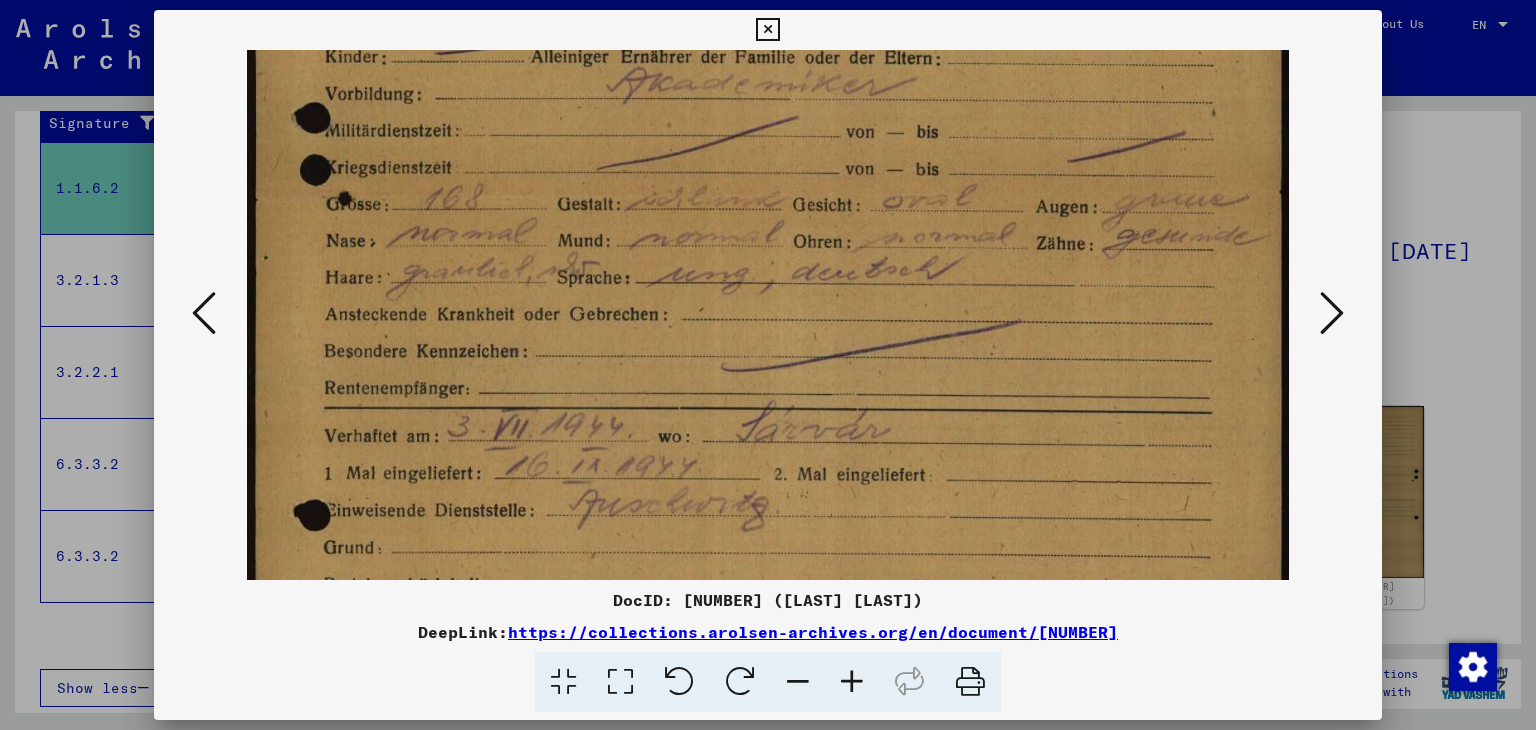 scroll, scrollTop: 448, scrollLeft: 0, axis: vertical 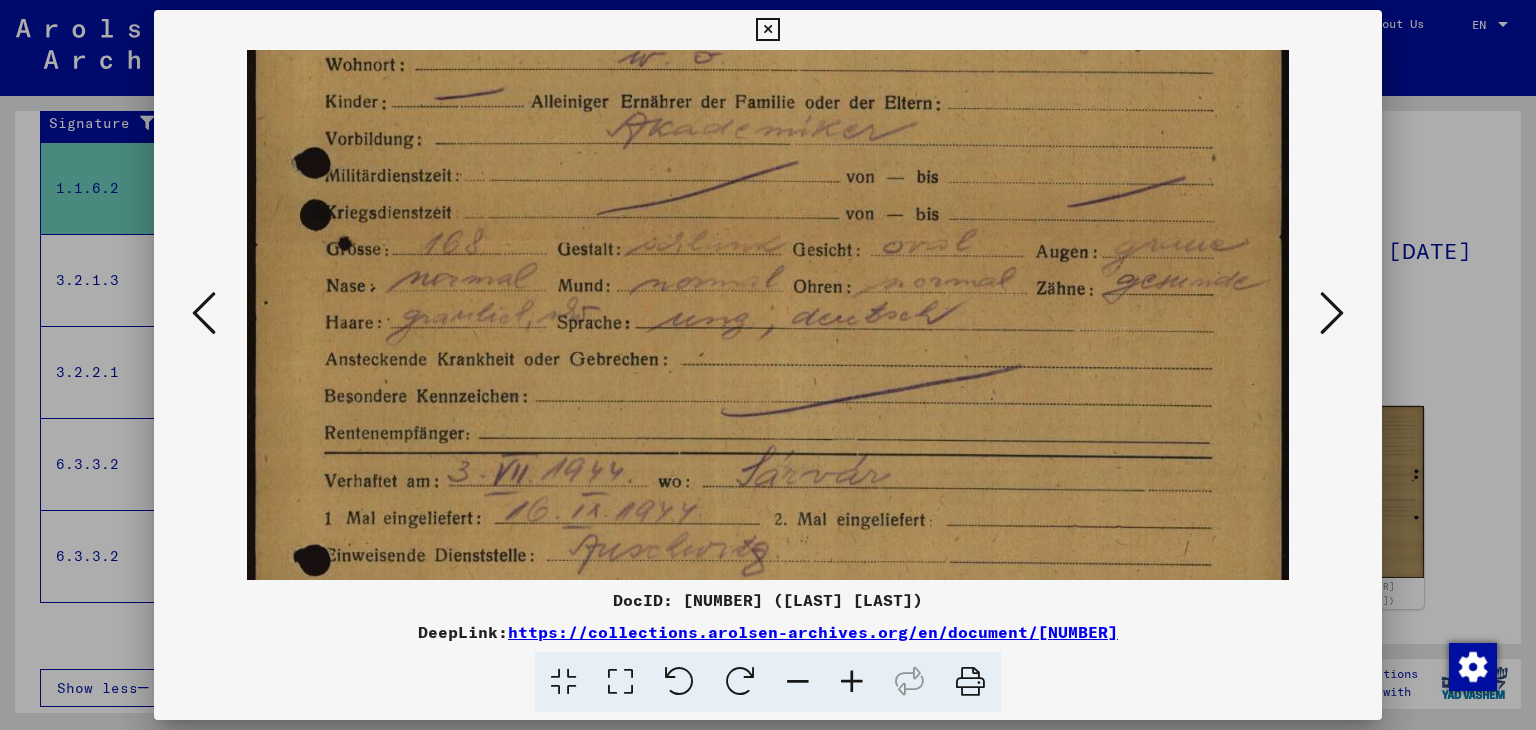 drag, startPoint x: 780, startPoint y: 341, endPoint x: 760, endPoint y: 487, distance: 147.3635 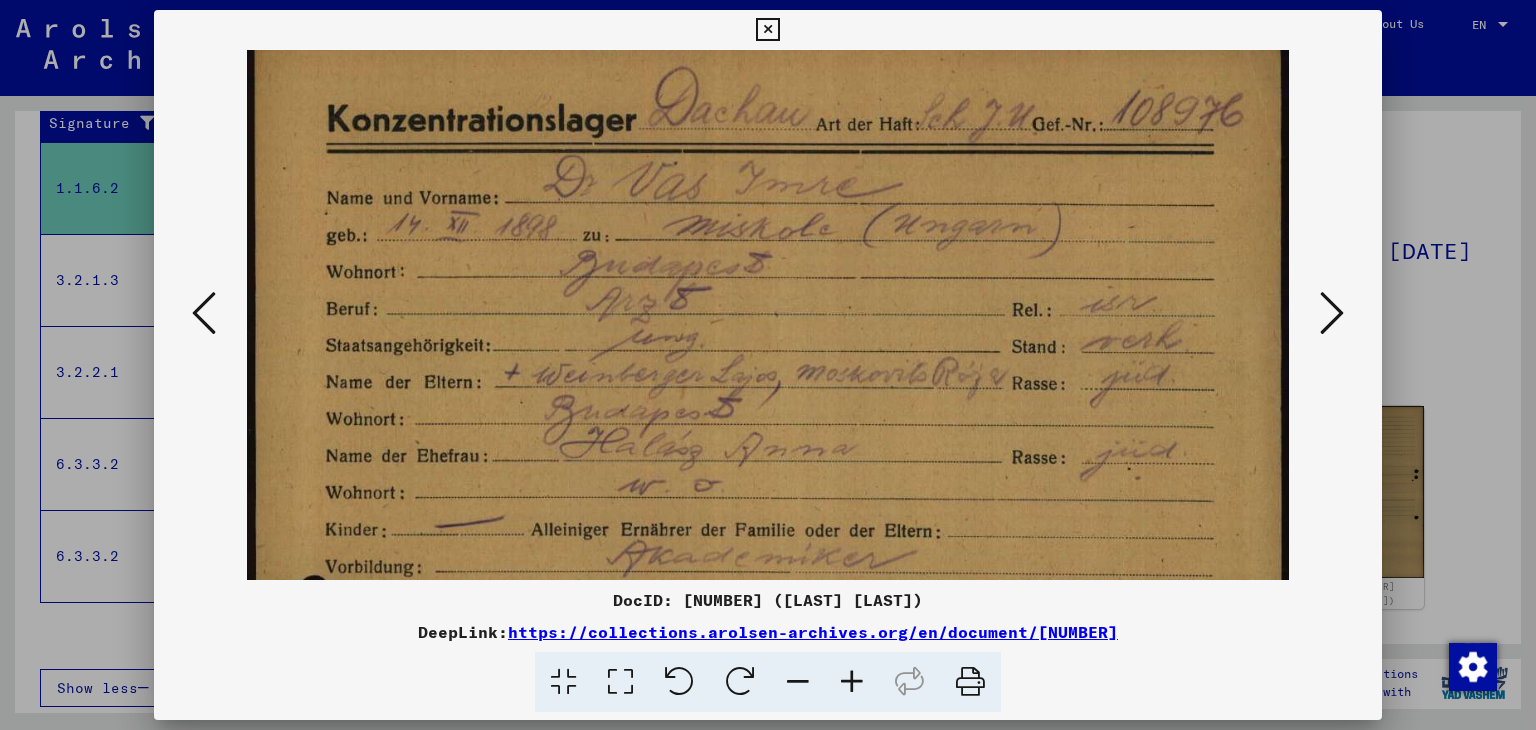 scroll, scrollTop: 22, scrollLeft: 0, axis: vertical 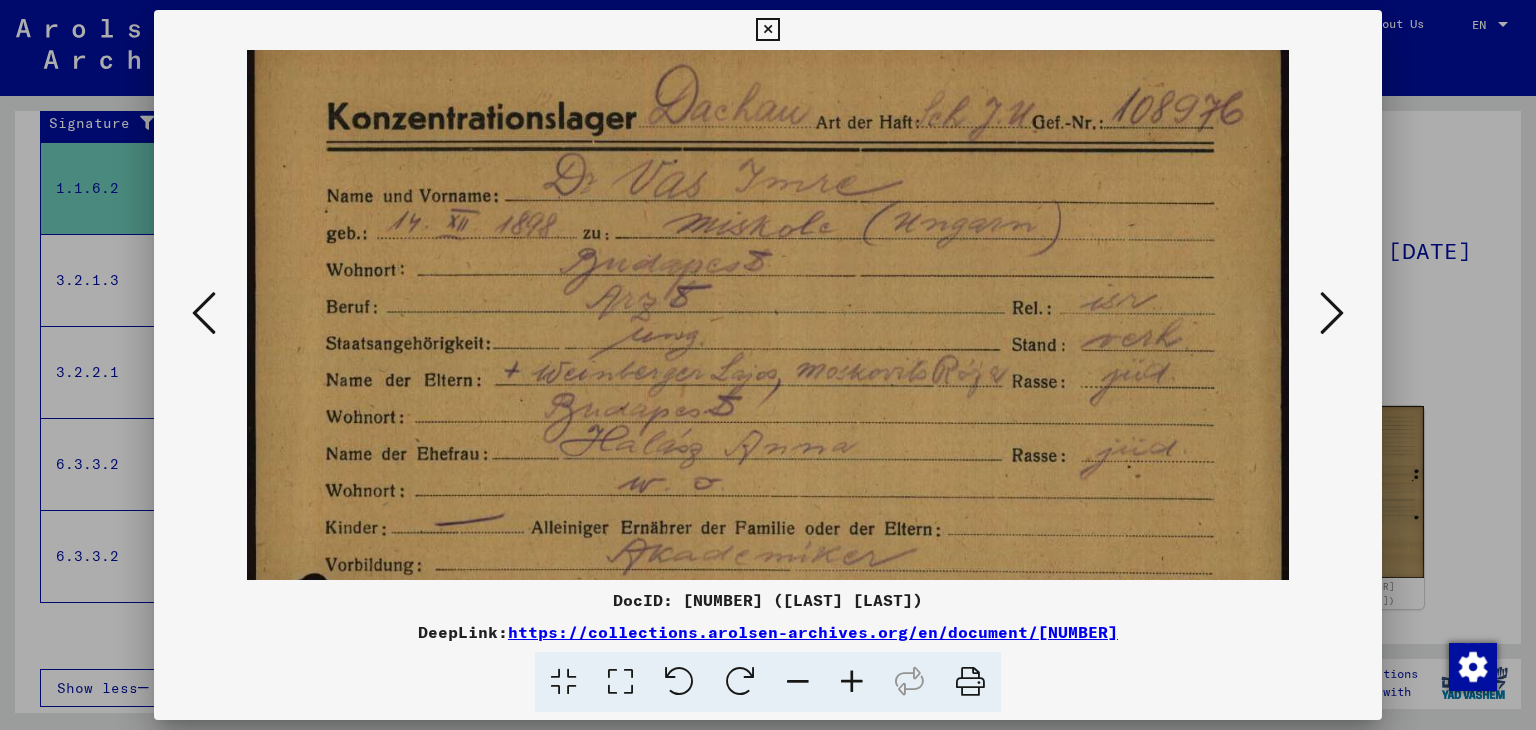 drag, startPoint x: 725, startPoint y: 164, endPoint x: 723, endPoint y: 593, distance: 429.00467 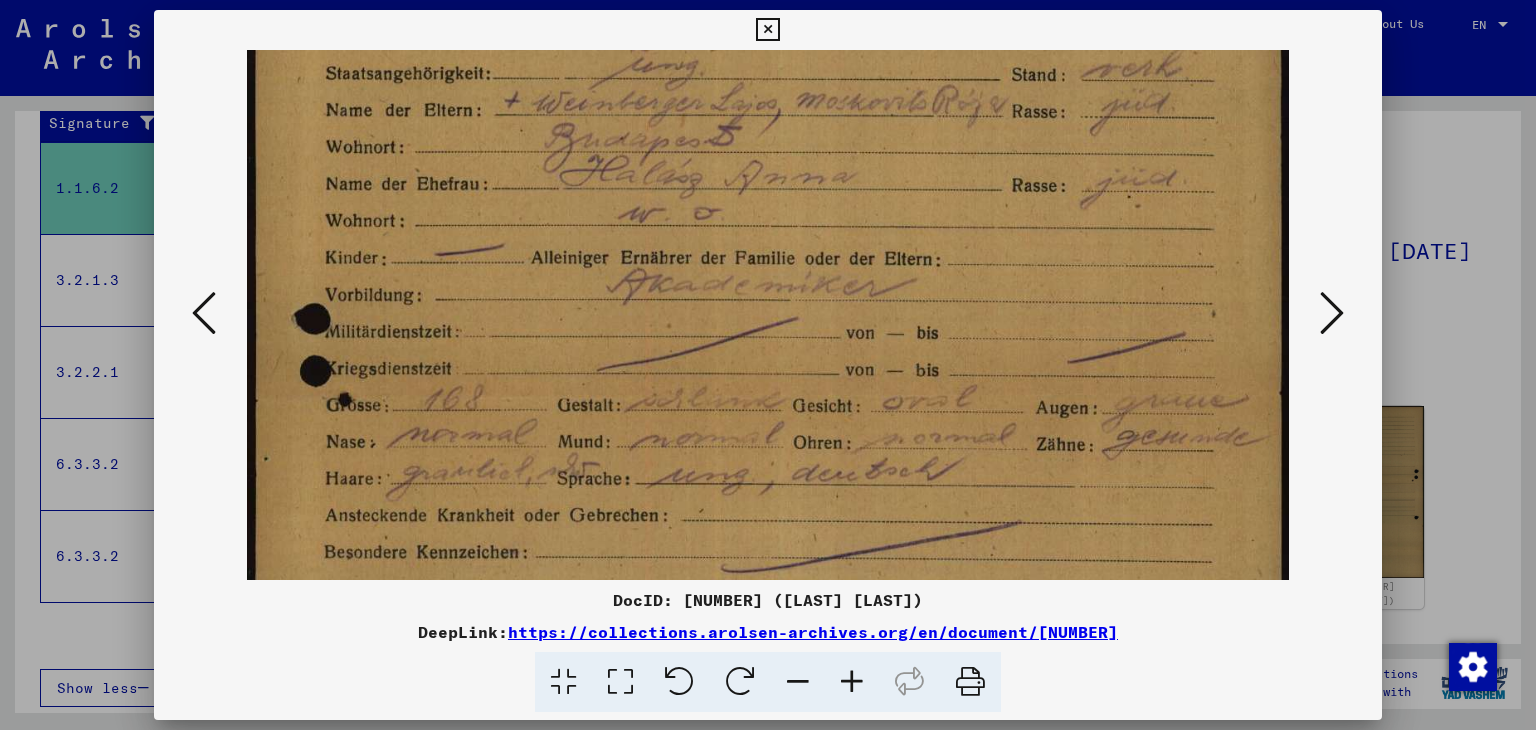 scroll, scrollTop: 296, scrollLeft: 0, axis: vertical 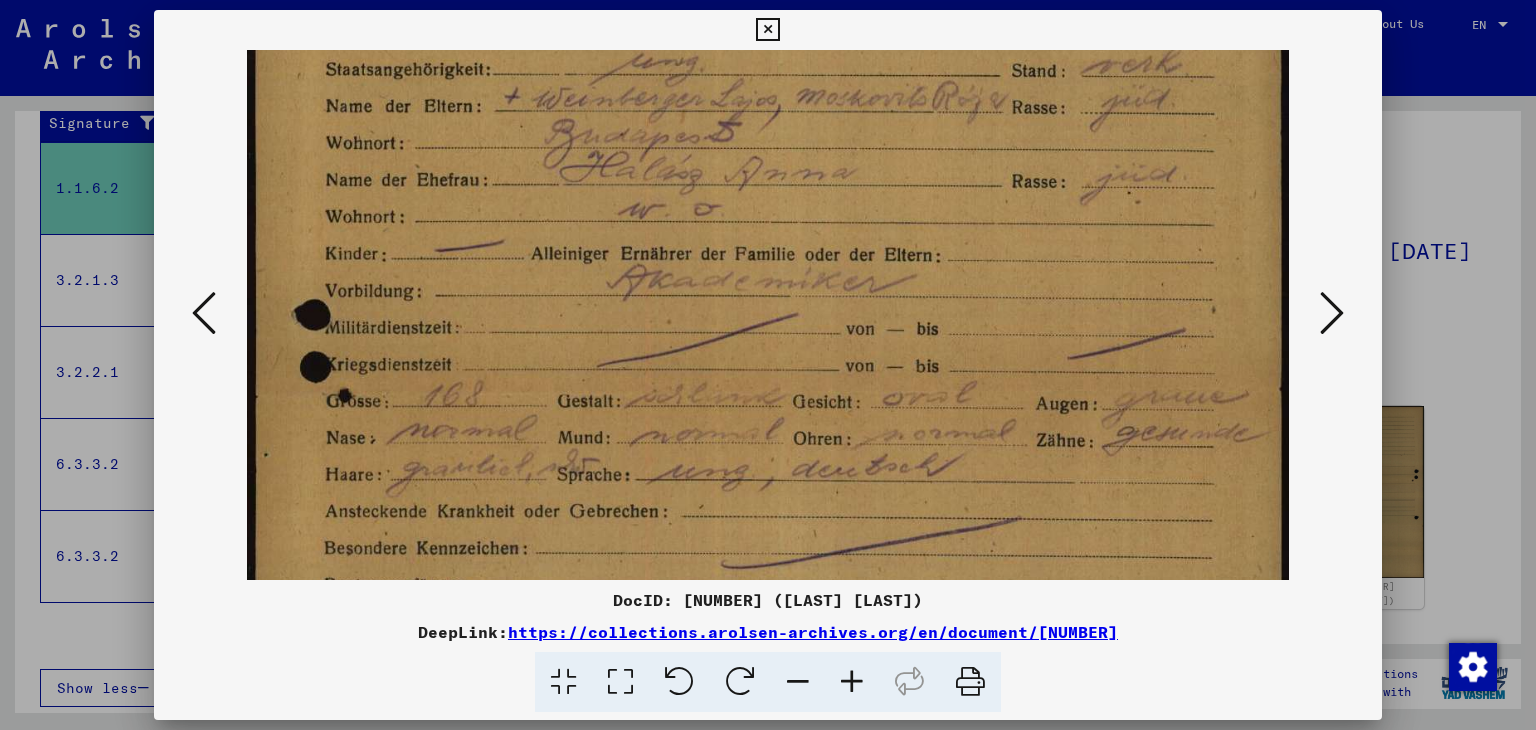drag, startPoint x: 710, startPoint y: 429, endPoint x: 656, endPoint y: 157, distance: 277.3085 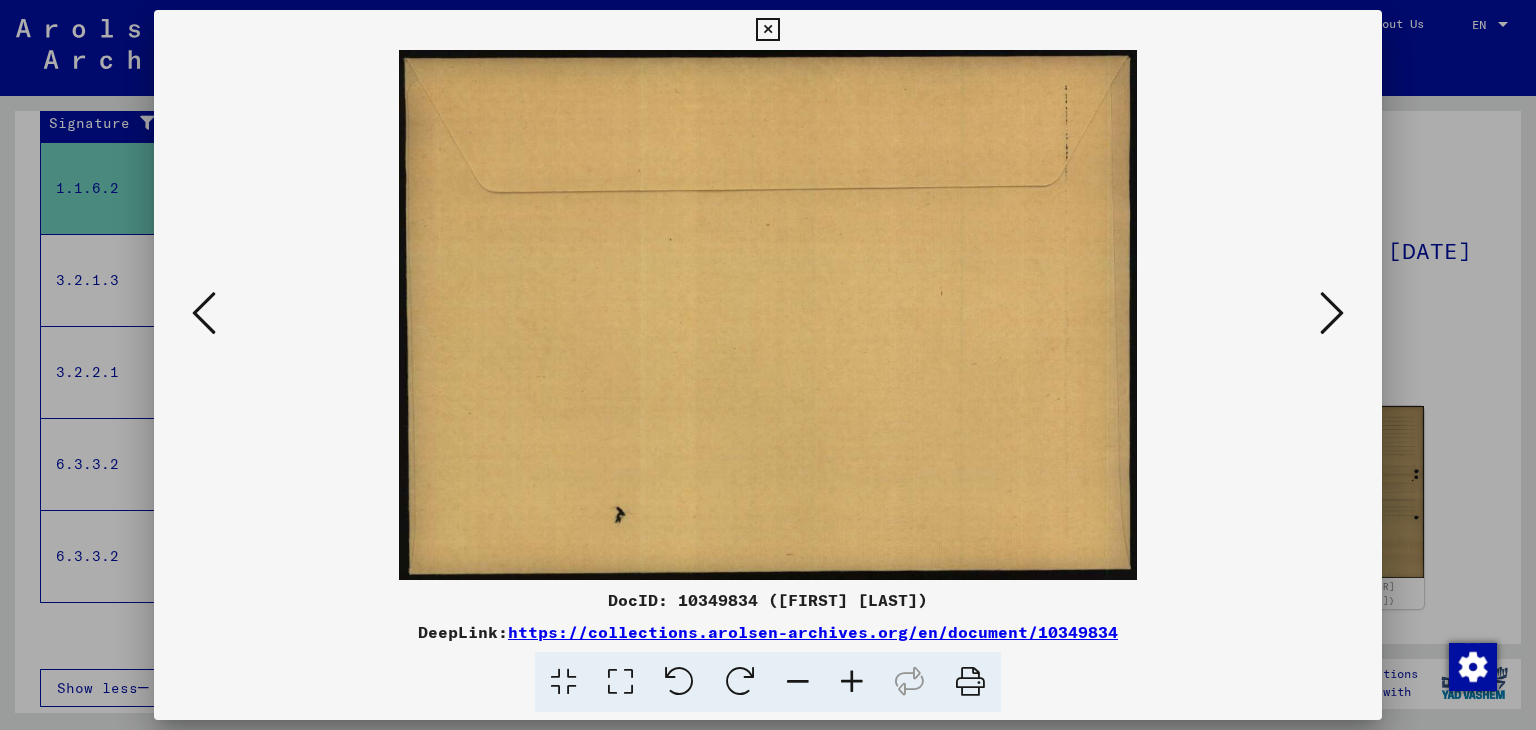 scroll, scrollTop: 0, scrollLeft: 0, axis: both 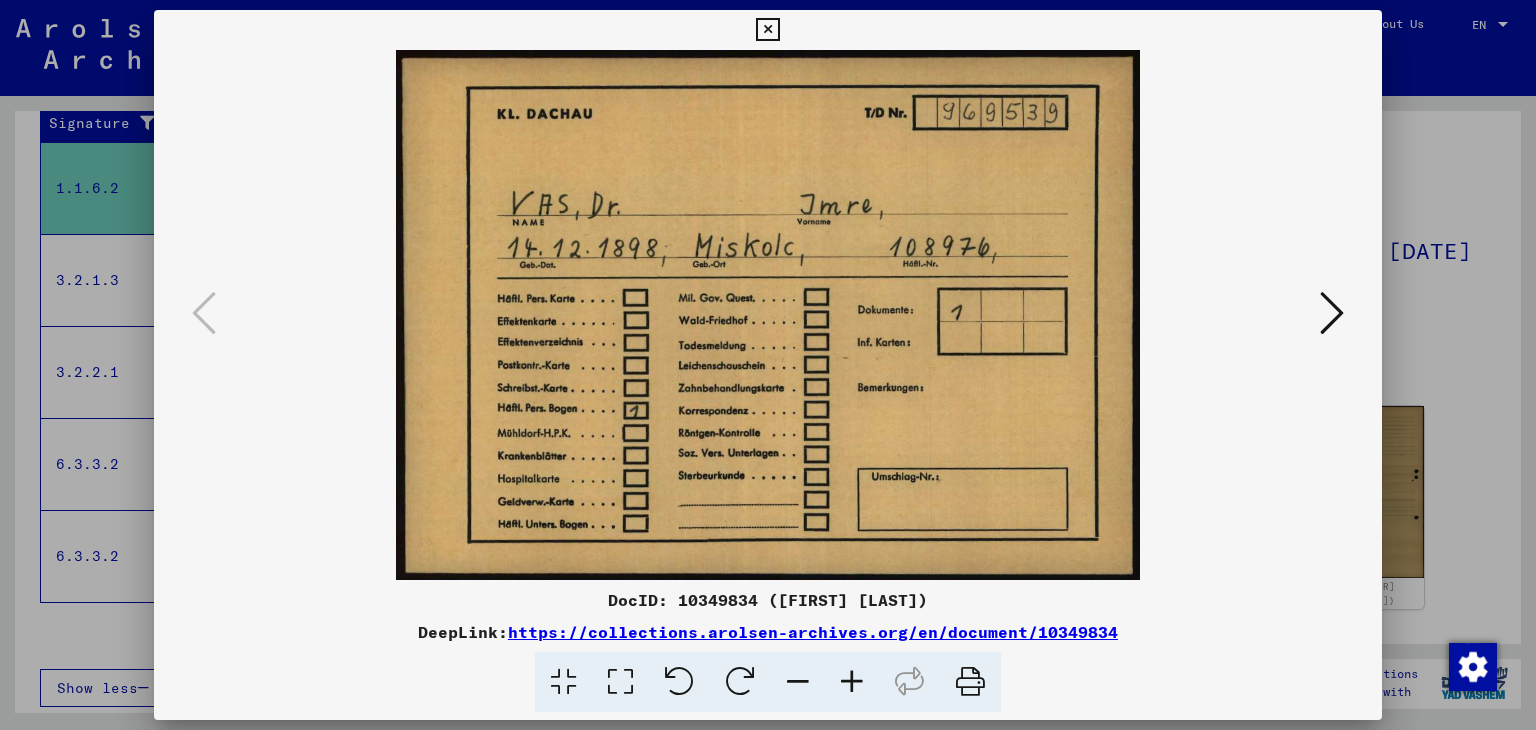click at bounding box center [970, 682] 